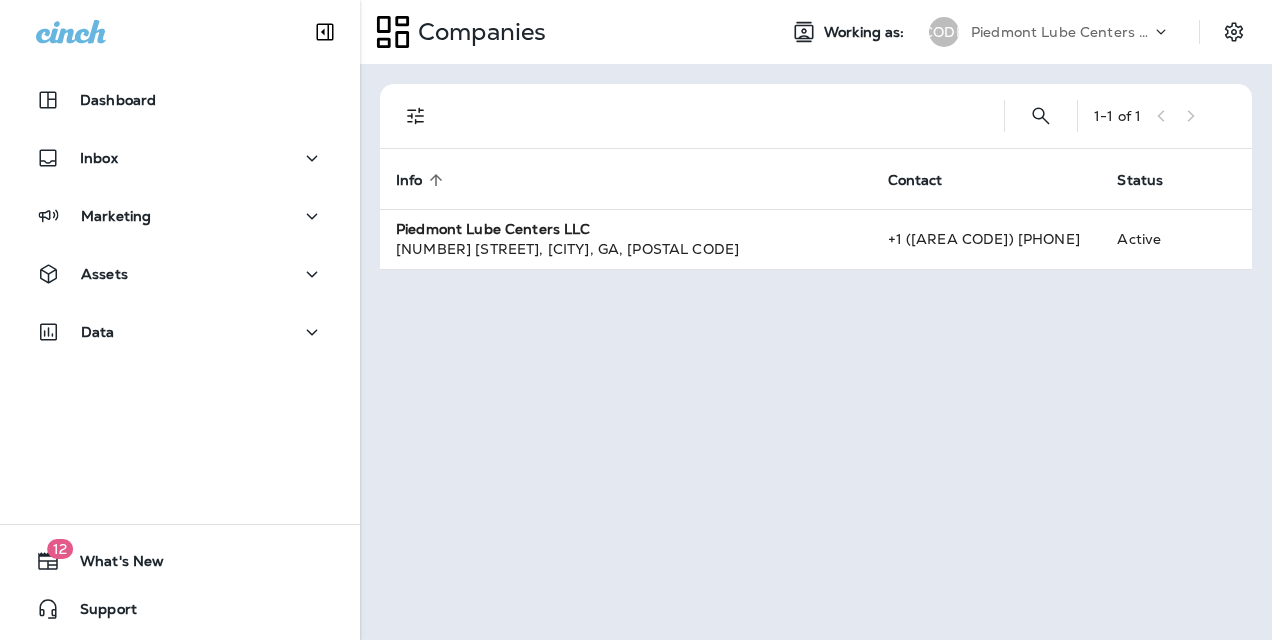 scroll, scrollTop: 0, scrollLeft: 0, axis: both 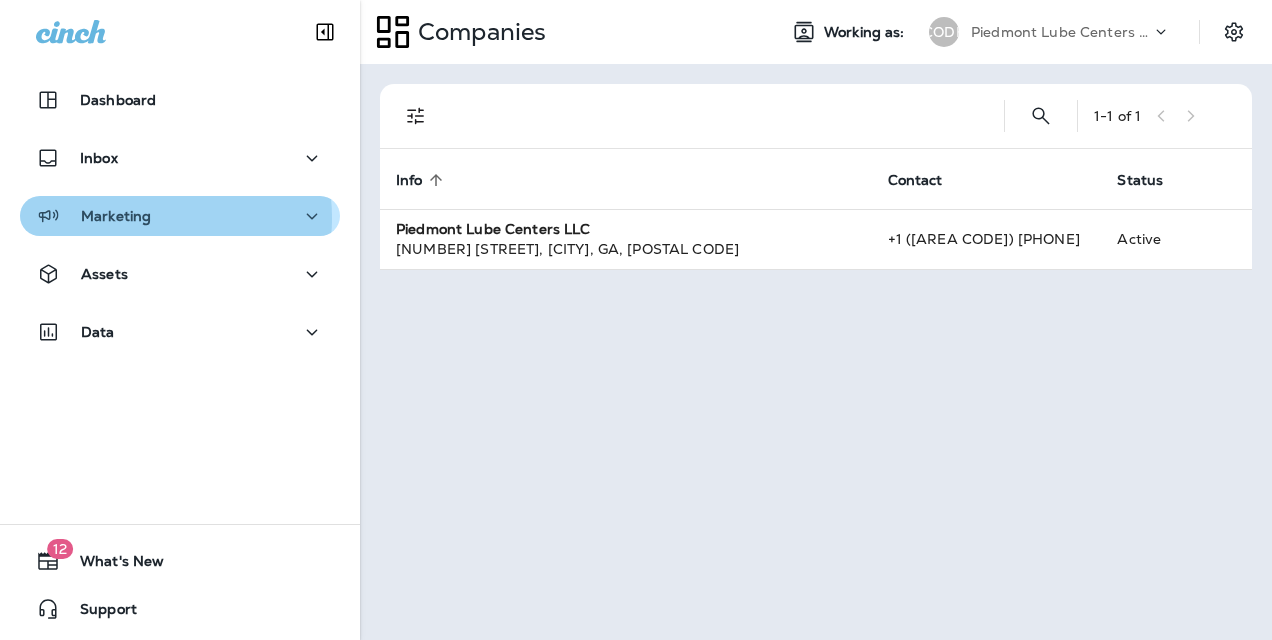 click on "Marketing" at bounding box center (116, 216) 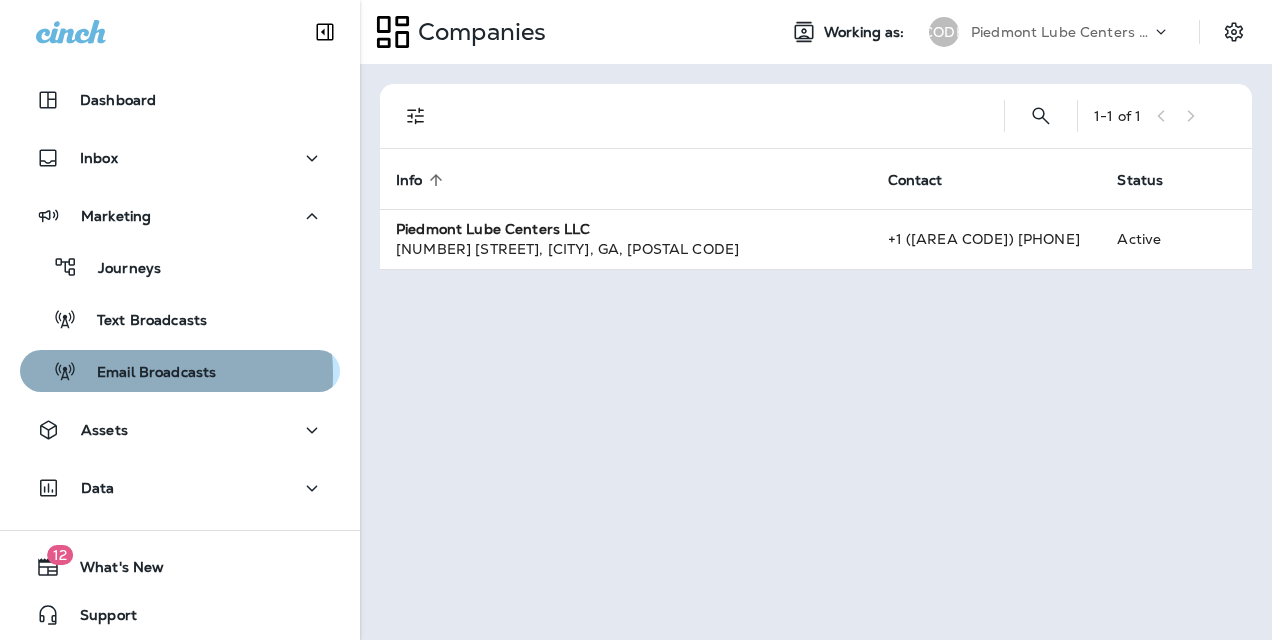 click on "Email Broadcasts" at bounding box center (146, 373) 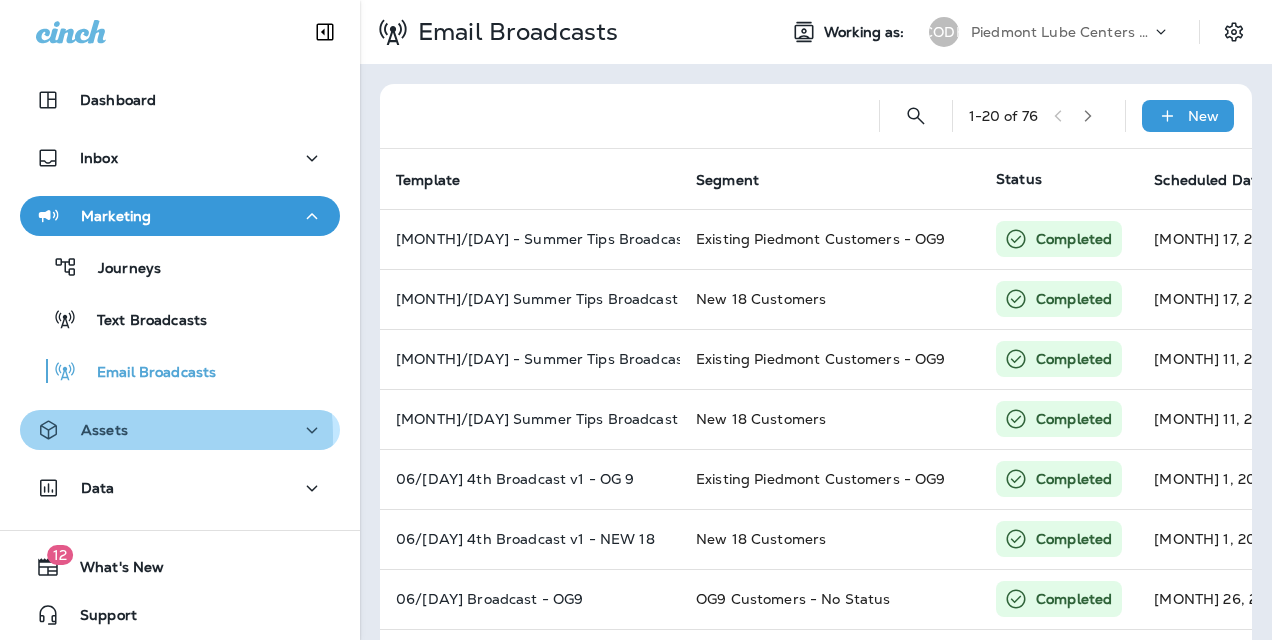 click on "Assets" at bounding box center (104, 430) 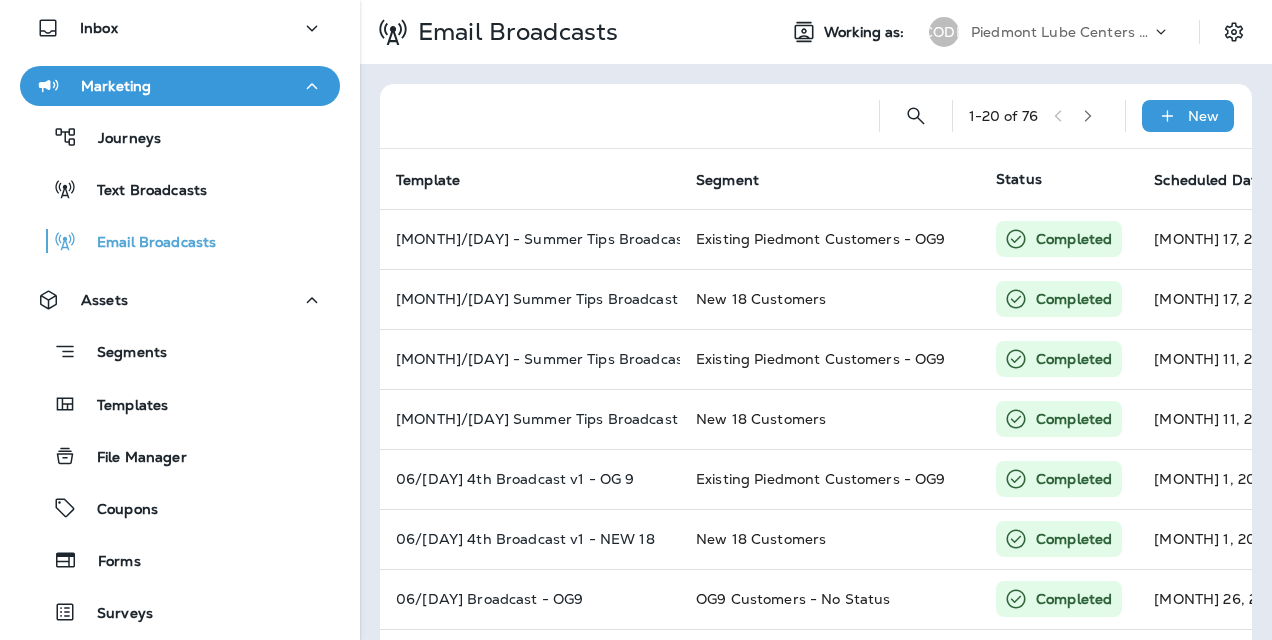 scroll, scrollTop: 184, scrollLeft: 0, axis: vertical 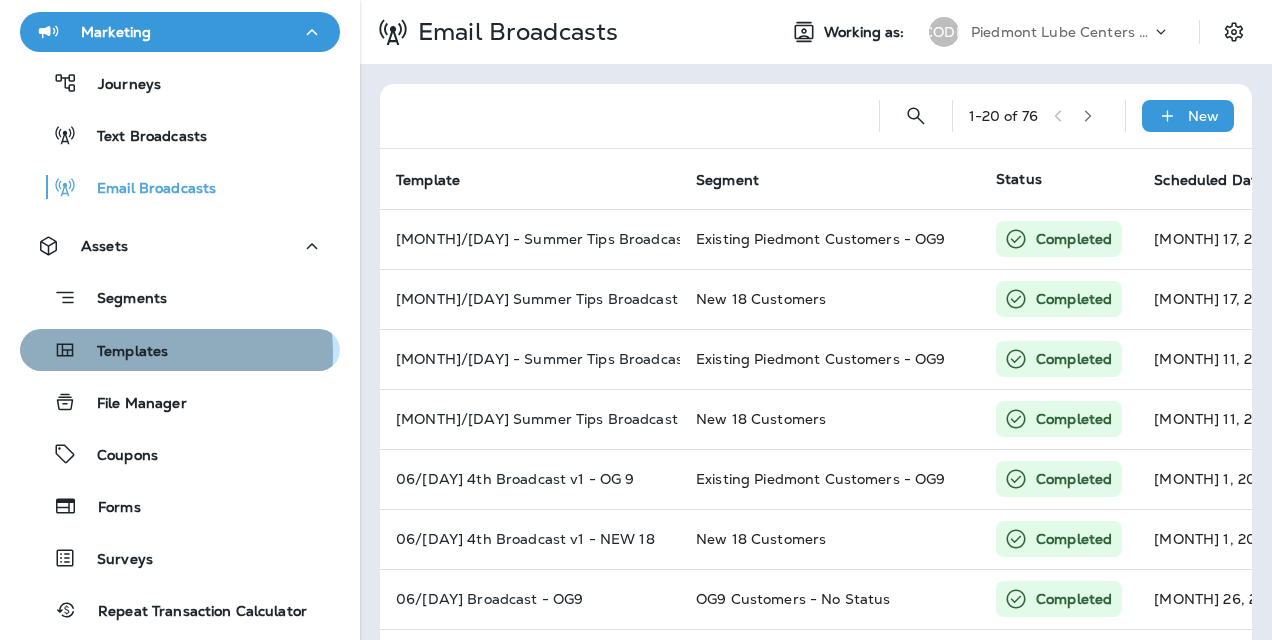 click on "Templates" at bounding box center [122, 352] 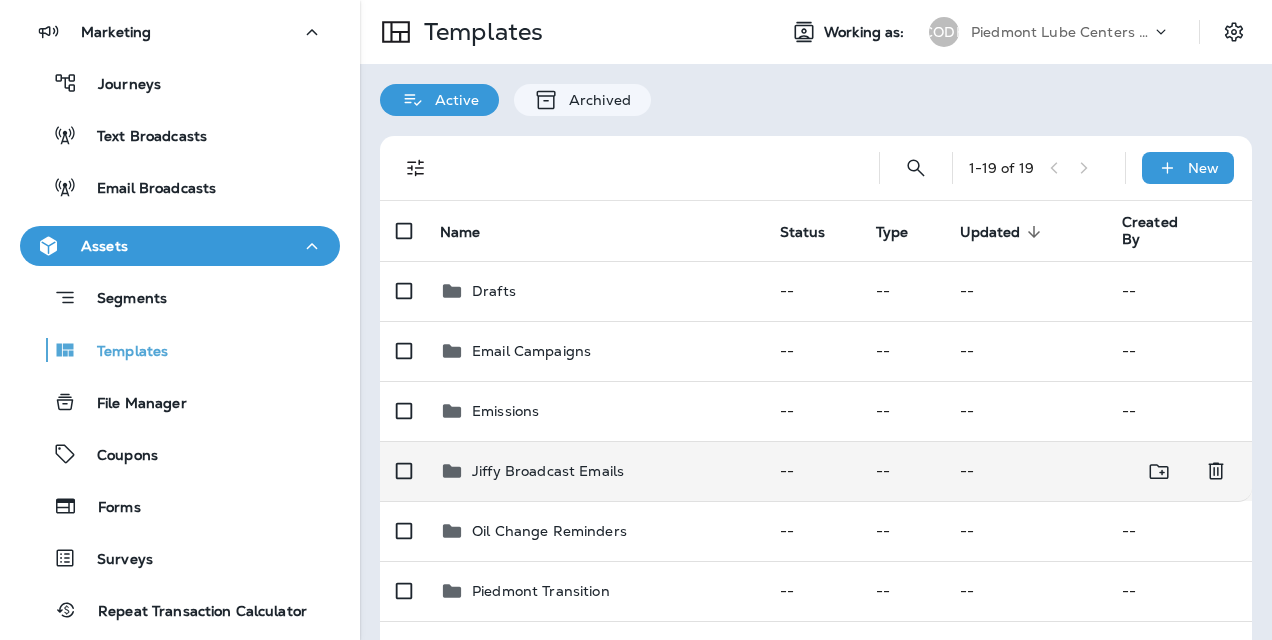 click on "Jiffy Broadcast Emails" at bounding box center (548, 471) 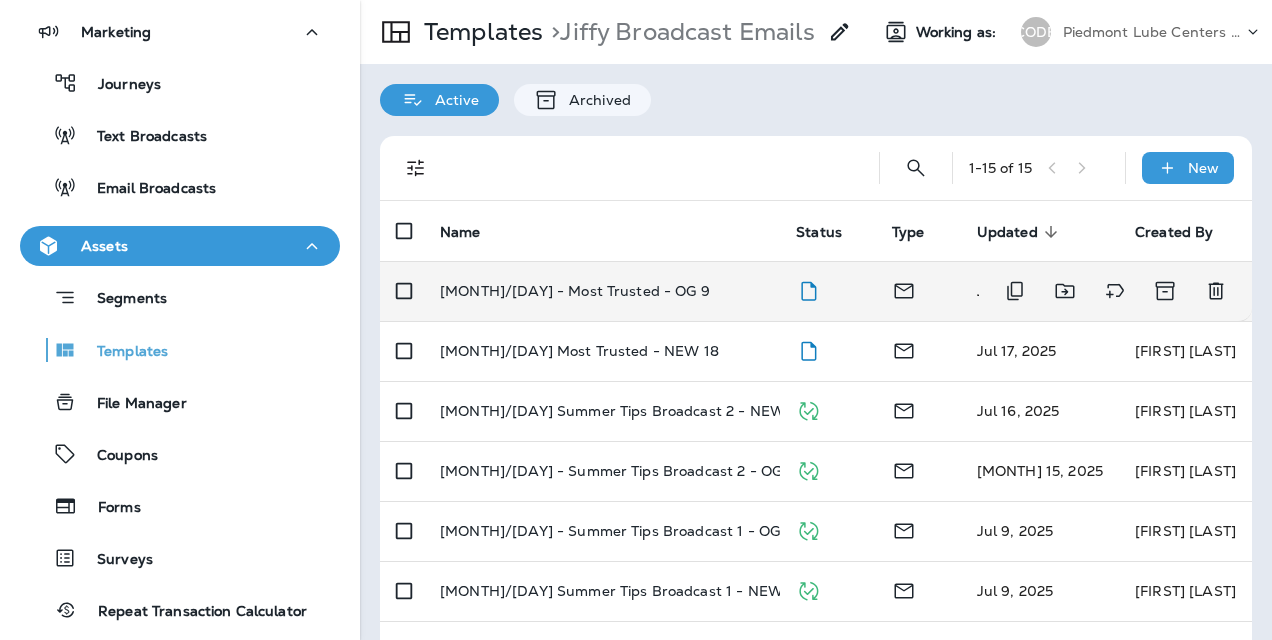 click on "[MONTH]/[DAY] - Most Trusted - OG 9" at bounding box center [575, 291] 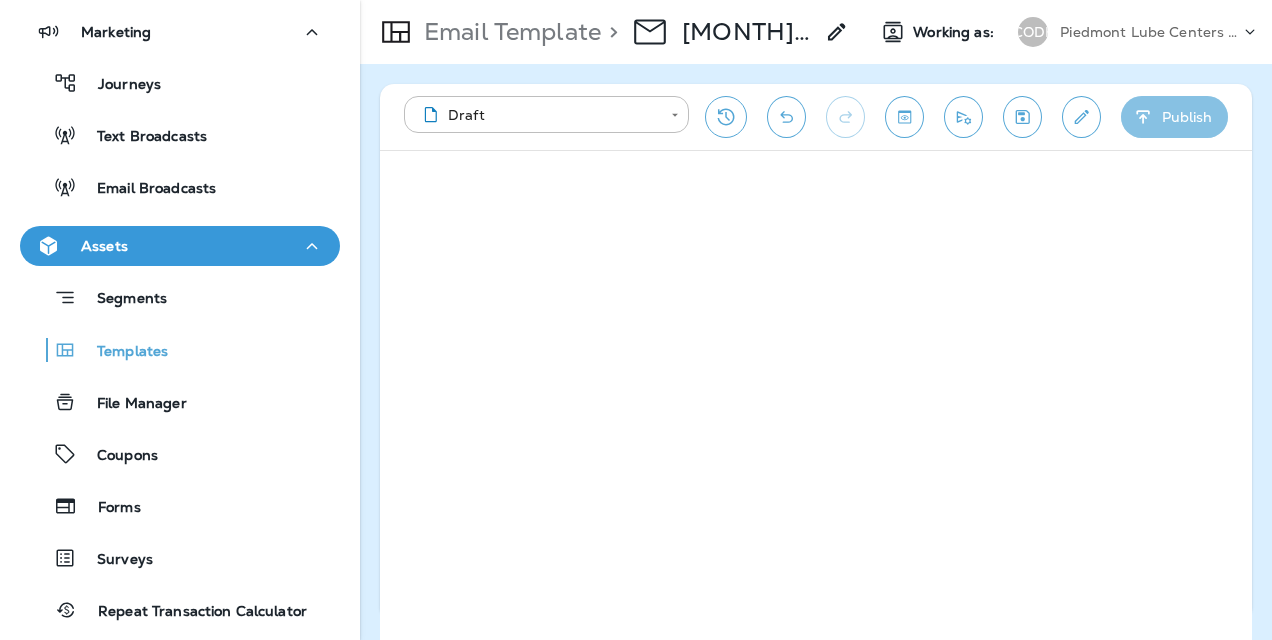 click 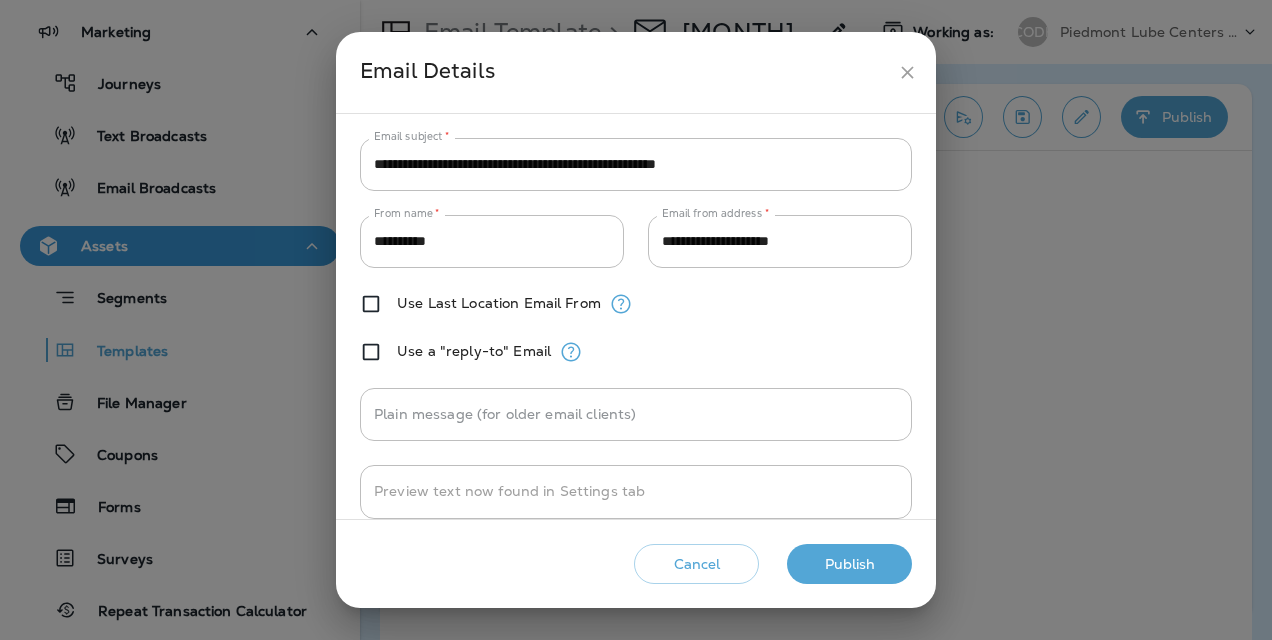 click on "Publish" at bounding box center [849, 564] 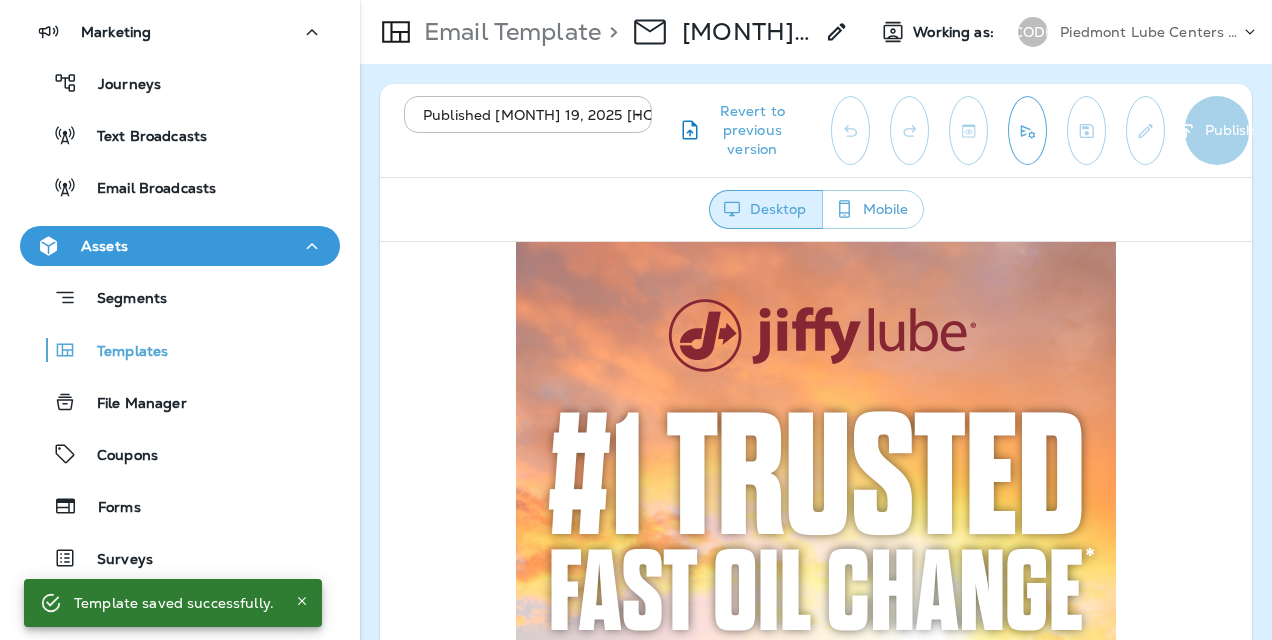 scroll, scrollTop: 0, scrollLeft: 0, axis: both 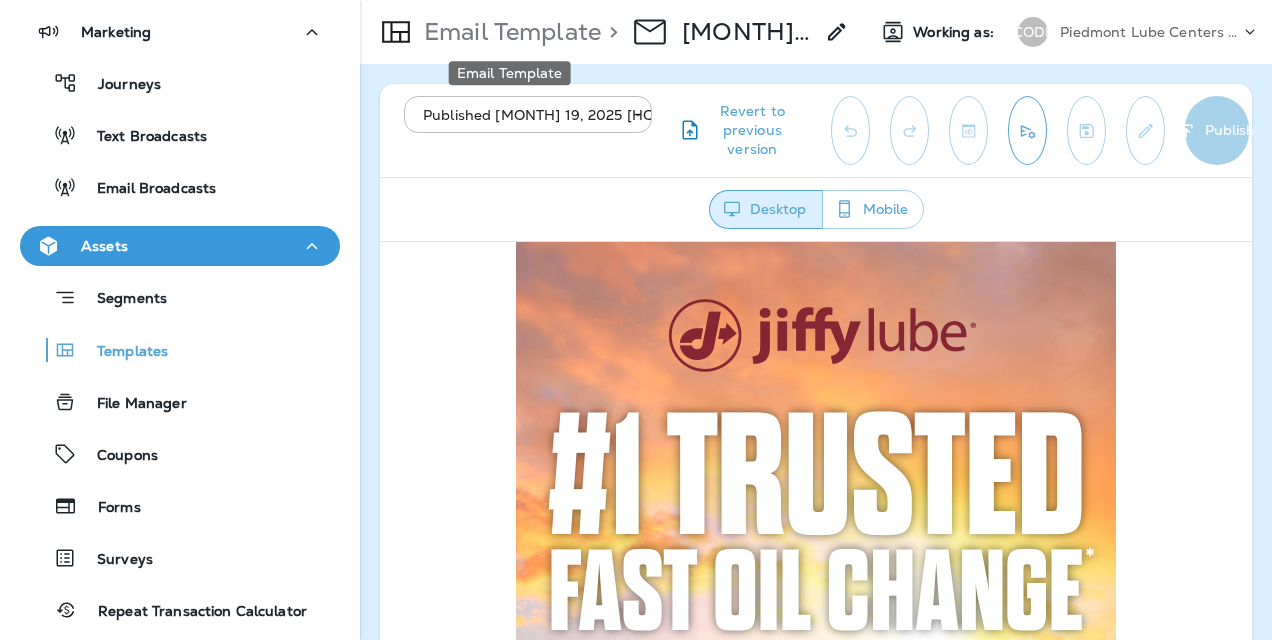 click on "Email Template" at bounding box center [508, 32] 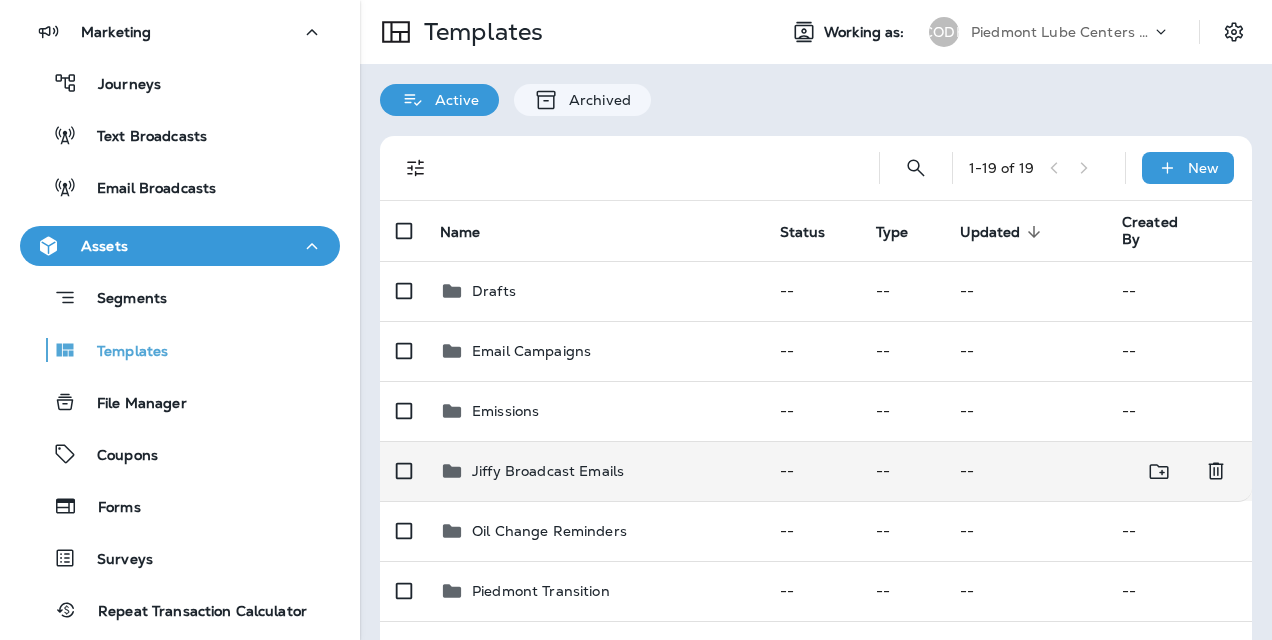 click on "Jiffy Broadcast Emails" at bounding box center [548, 471] 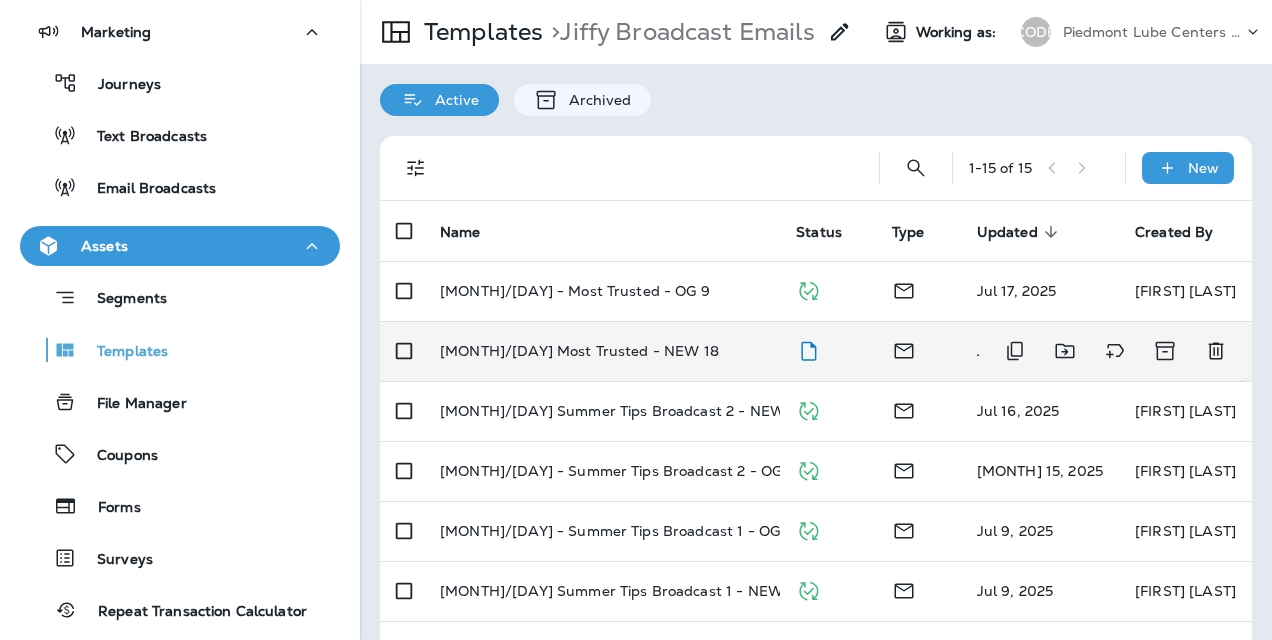 click on "[MONTH]/[DAY] Most Trusted - NEW 18" at bounding box center (579, 351) 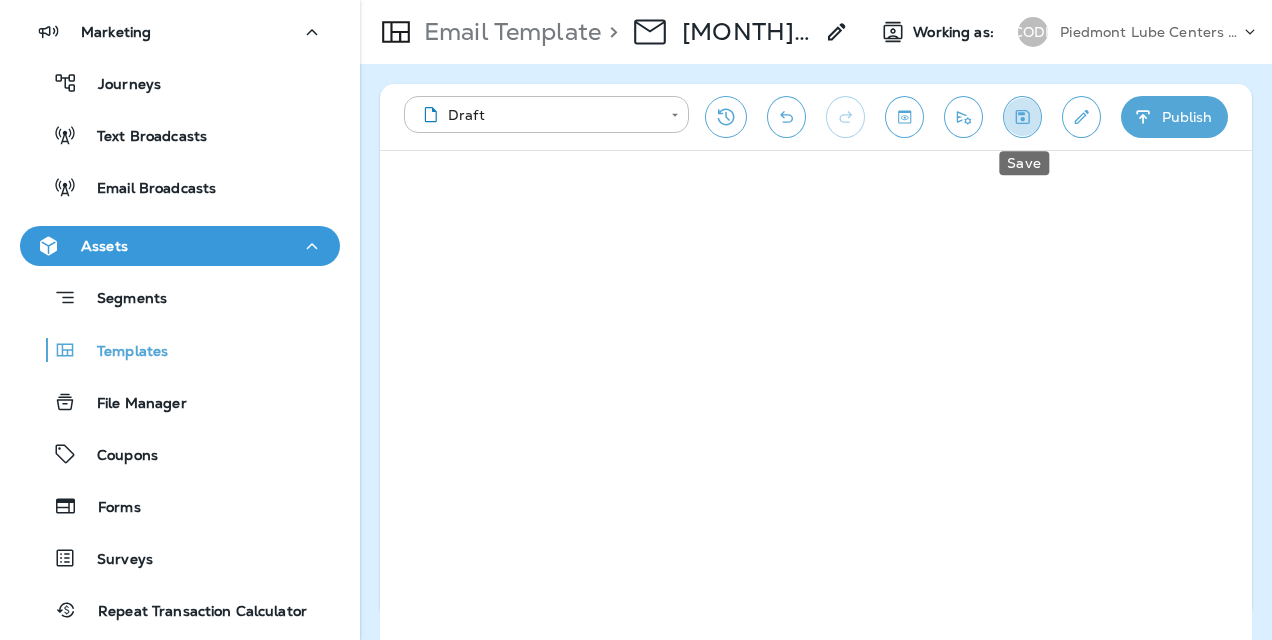 click at bounding box center [1022, 117] 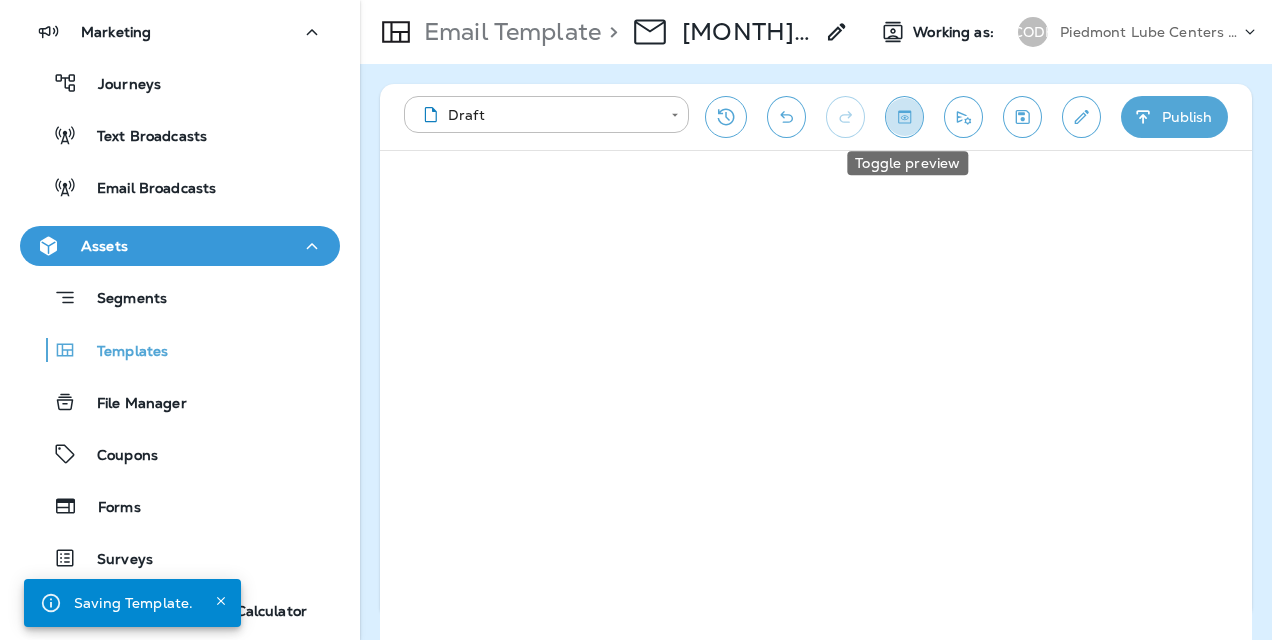 click 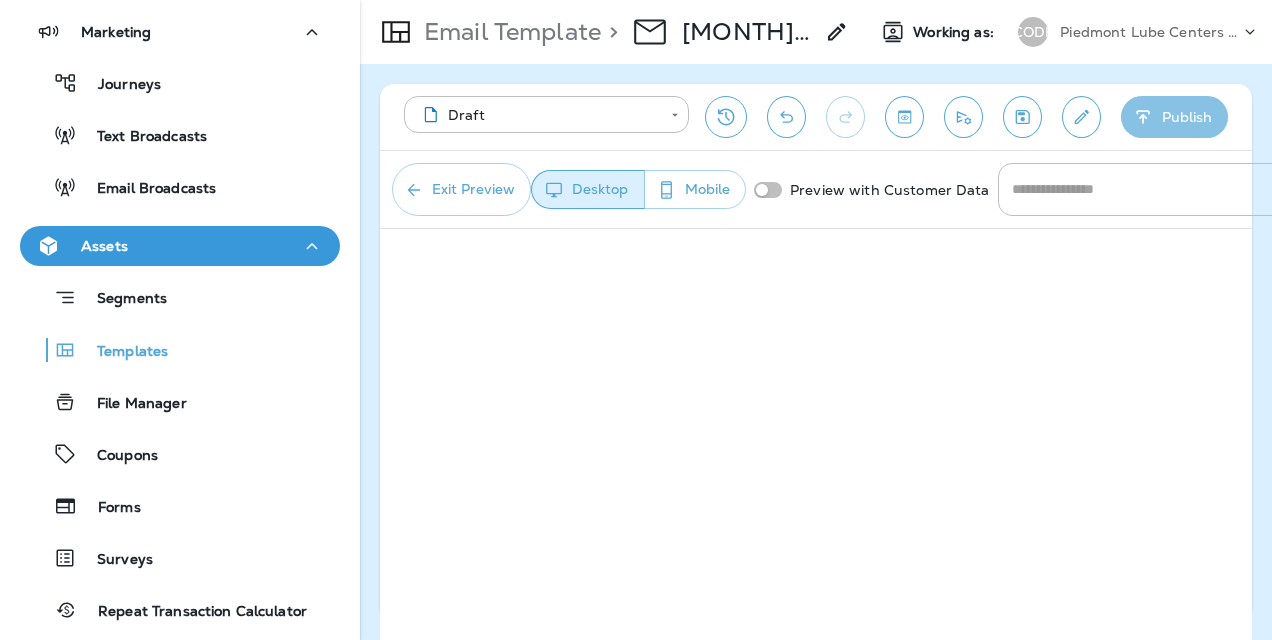 click on "Publish" at bounding box center (1174, 117) 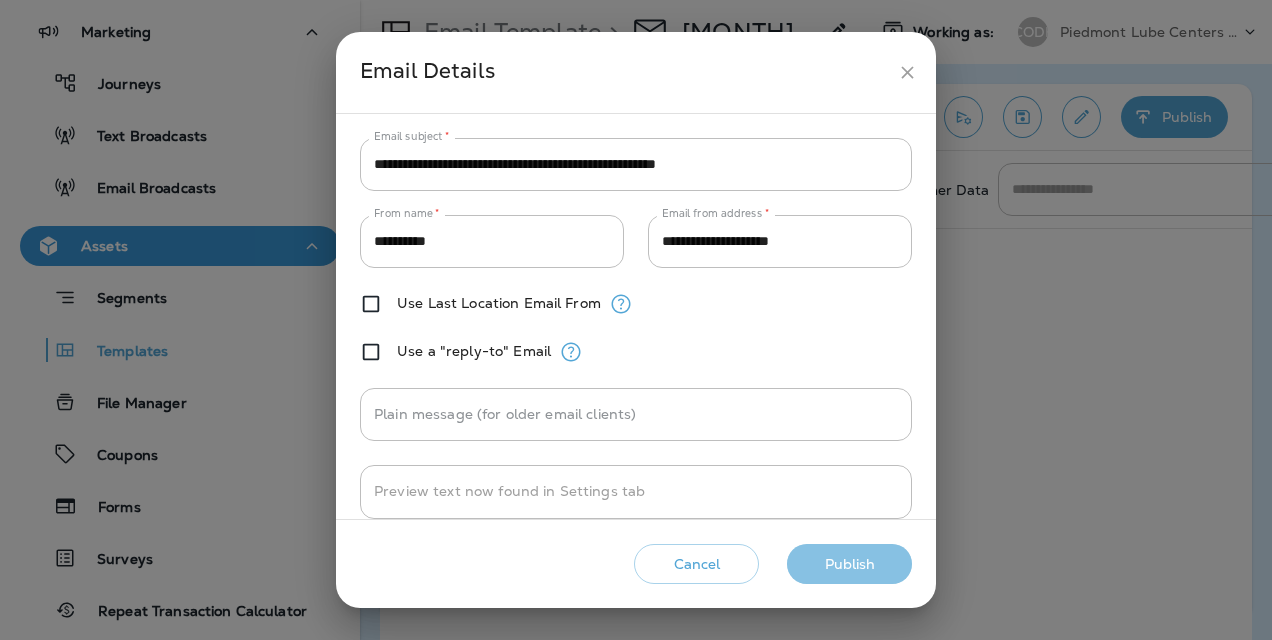 click on "Publish" at bounding box center [849, 564] 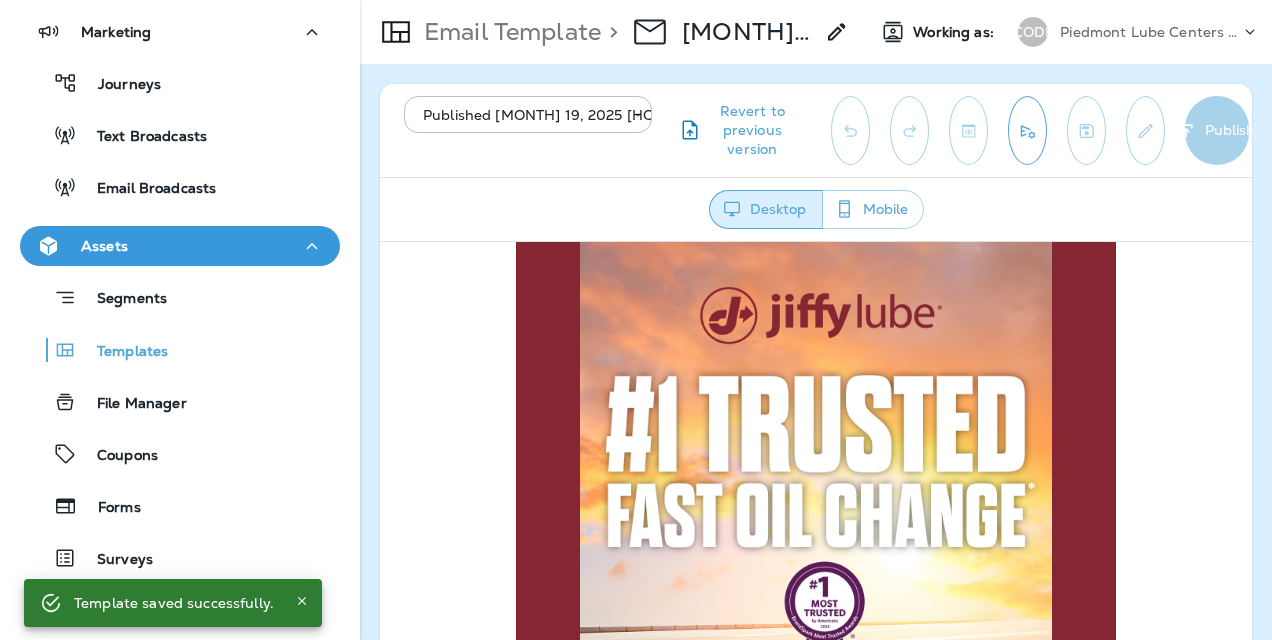 scroll, scrollTop: 0, scrollLeft: 0, axis: both 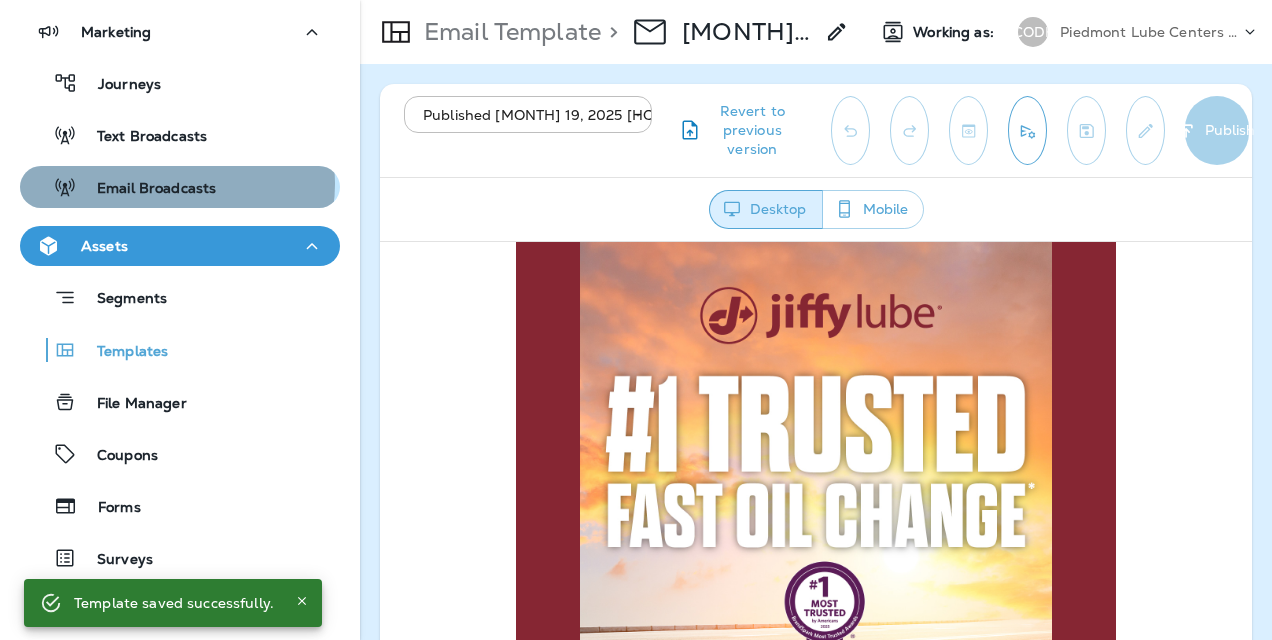 click on "Email Broadcasts" at bounding box center (146, 189) 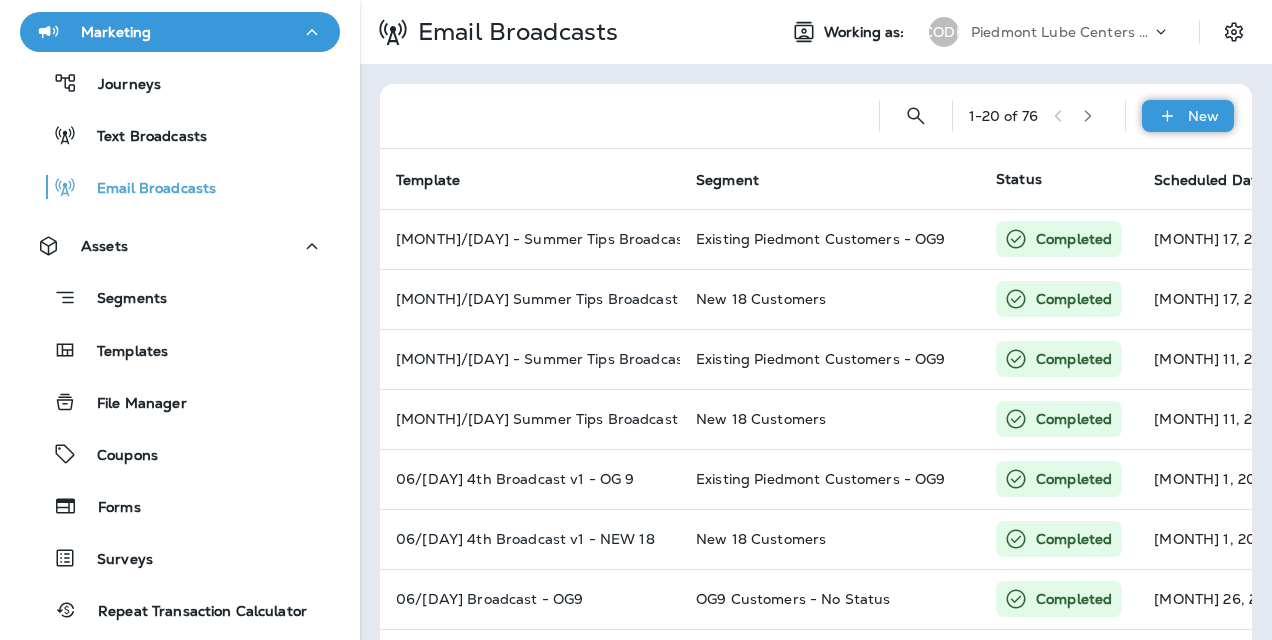click 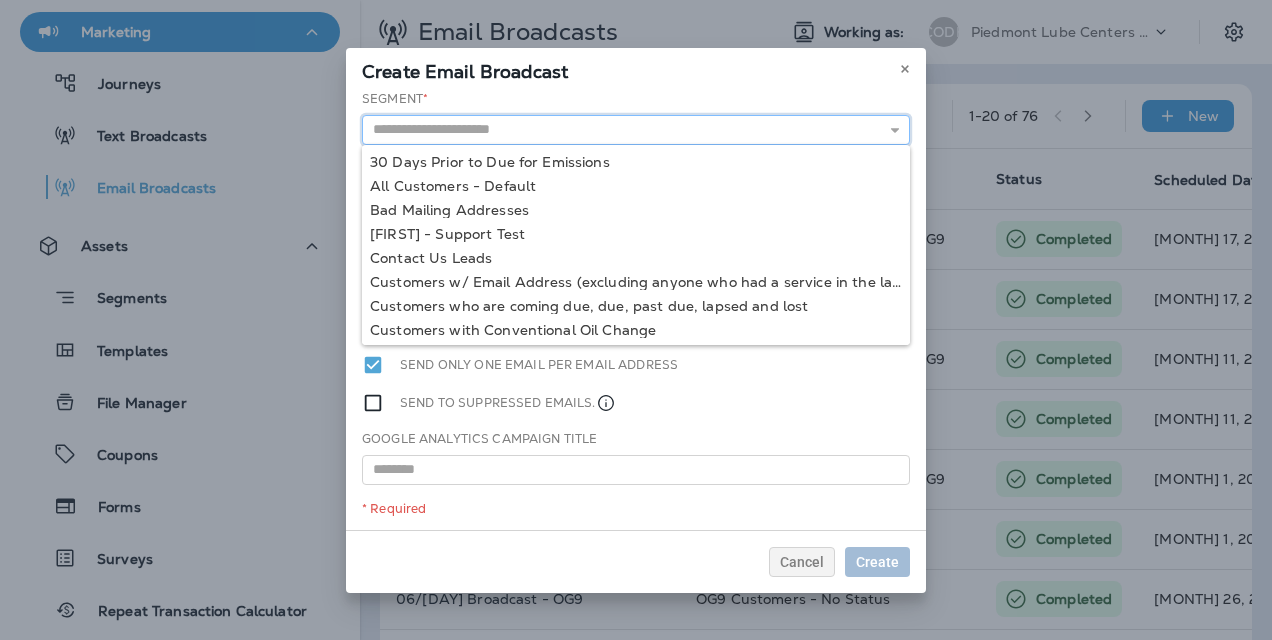 click at bounding box center (636, 130) 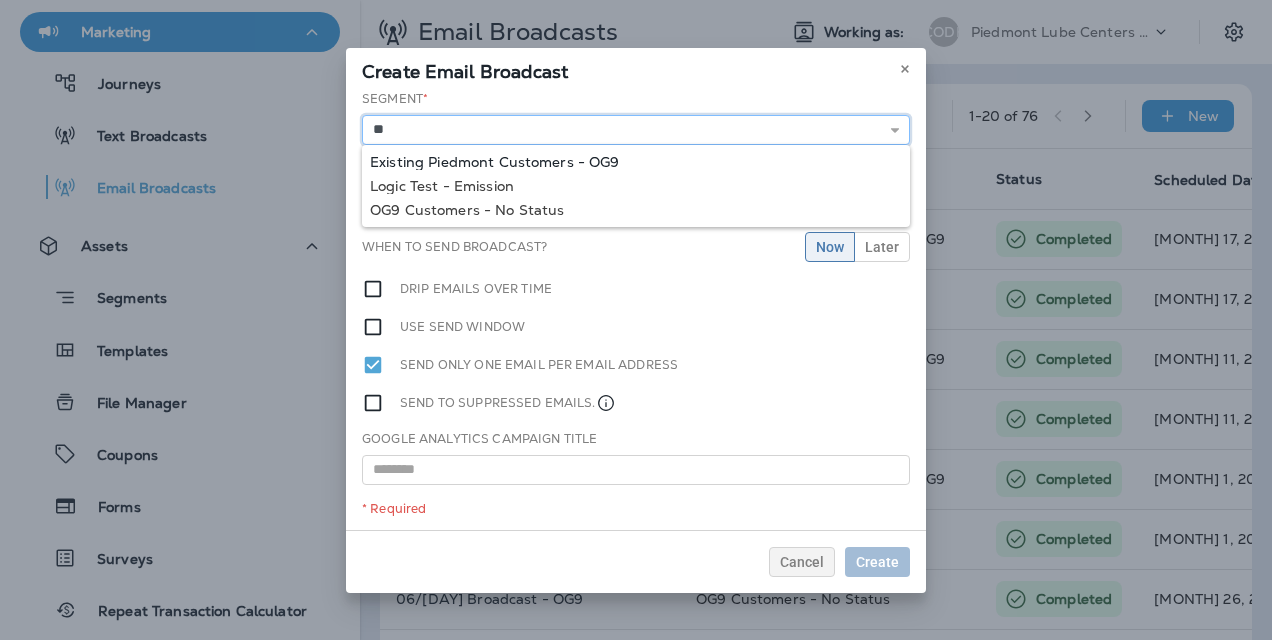 type on "**********" 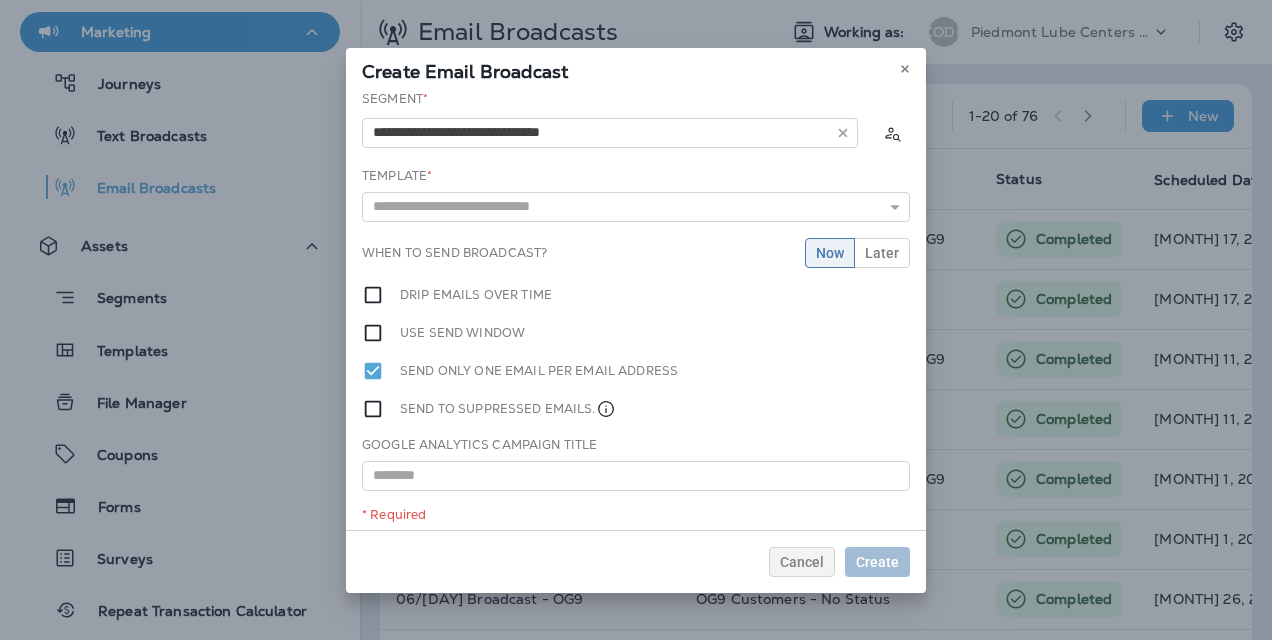click on "**********" at bounding box center (636, 310) 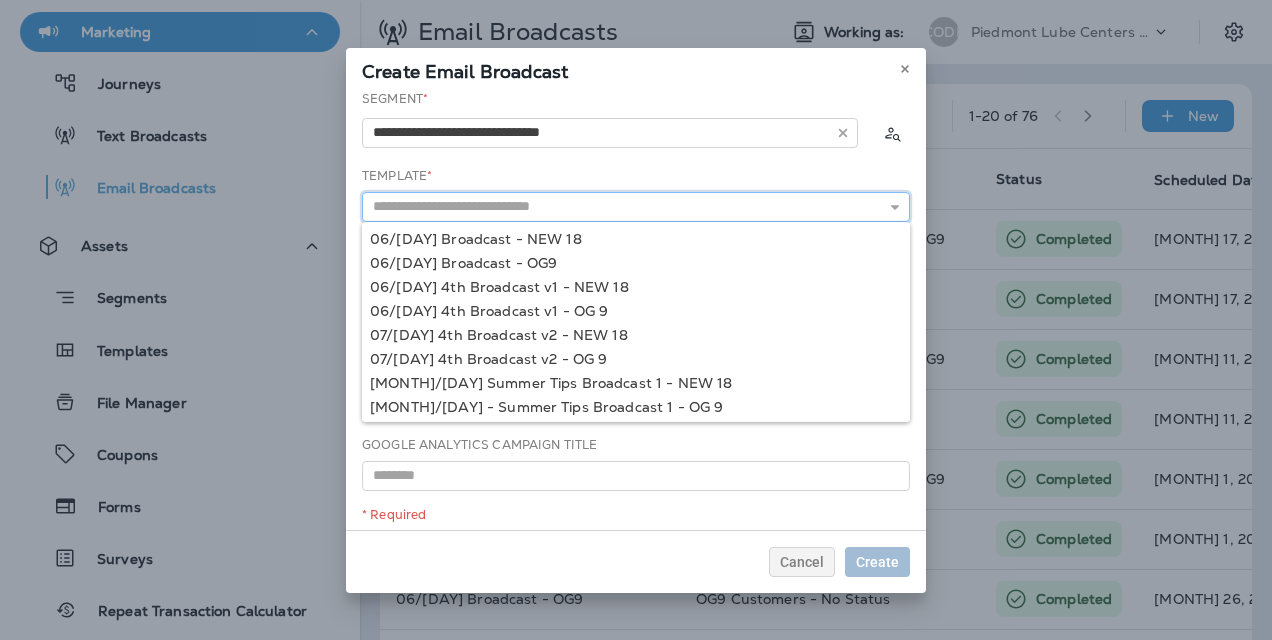 click at bounding box center [636, 207] 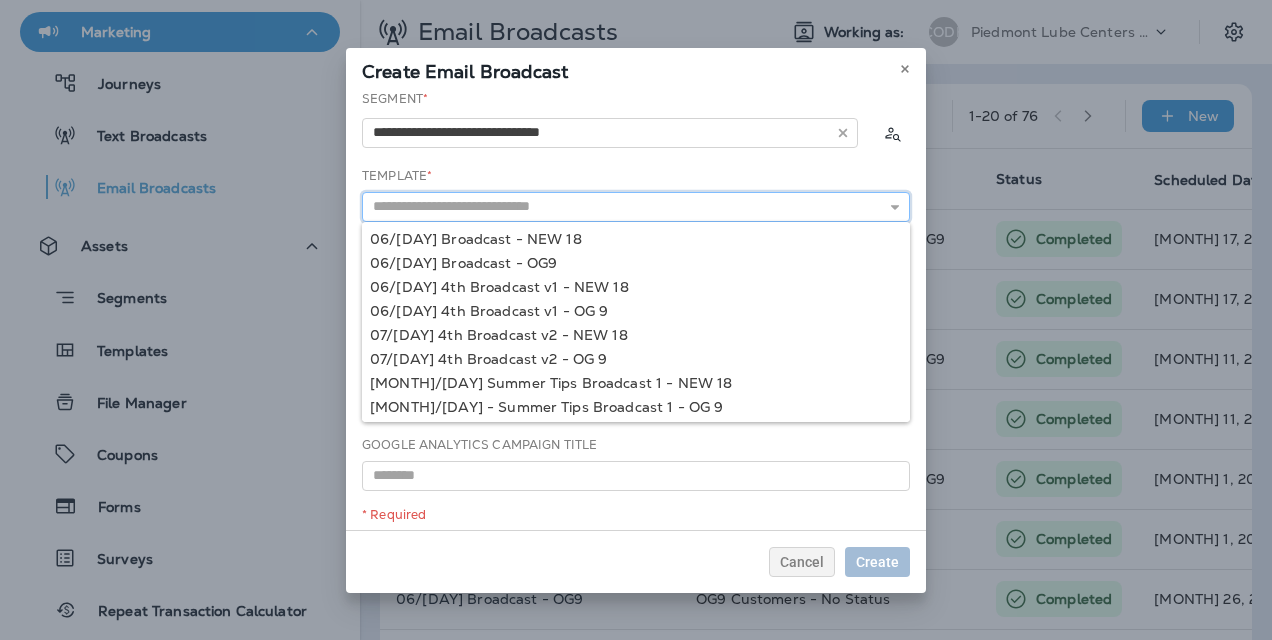 click at bounding box center (636, 207) 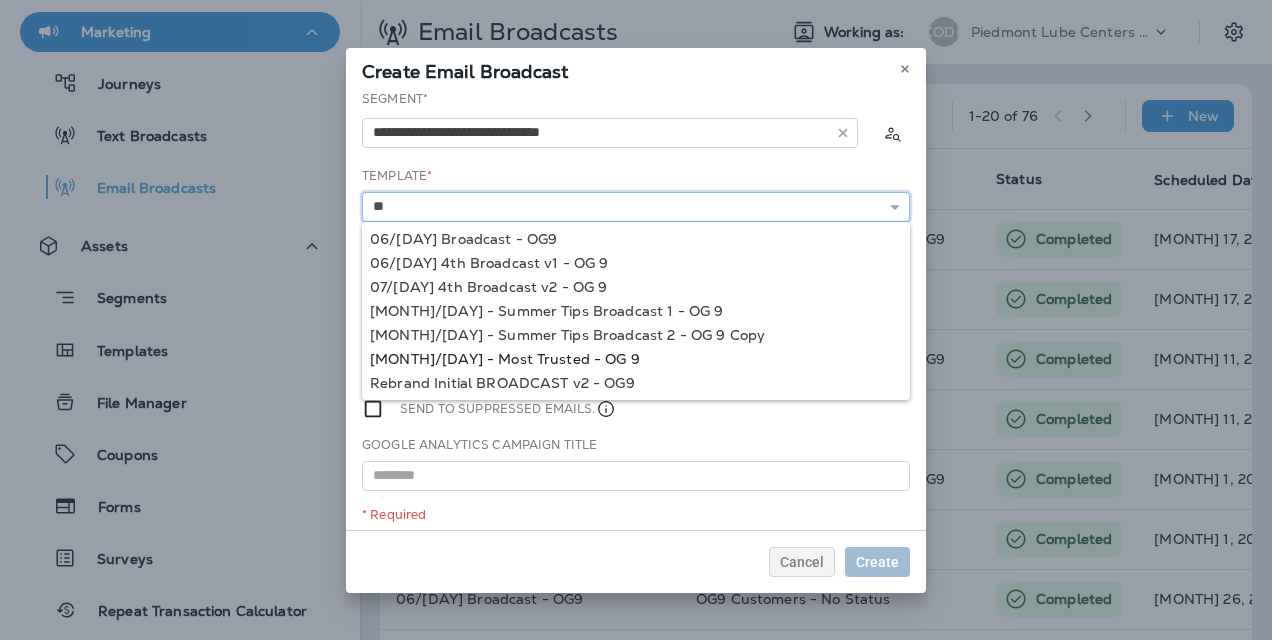 type on "**********" 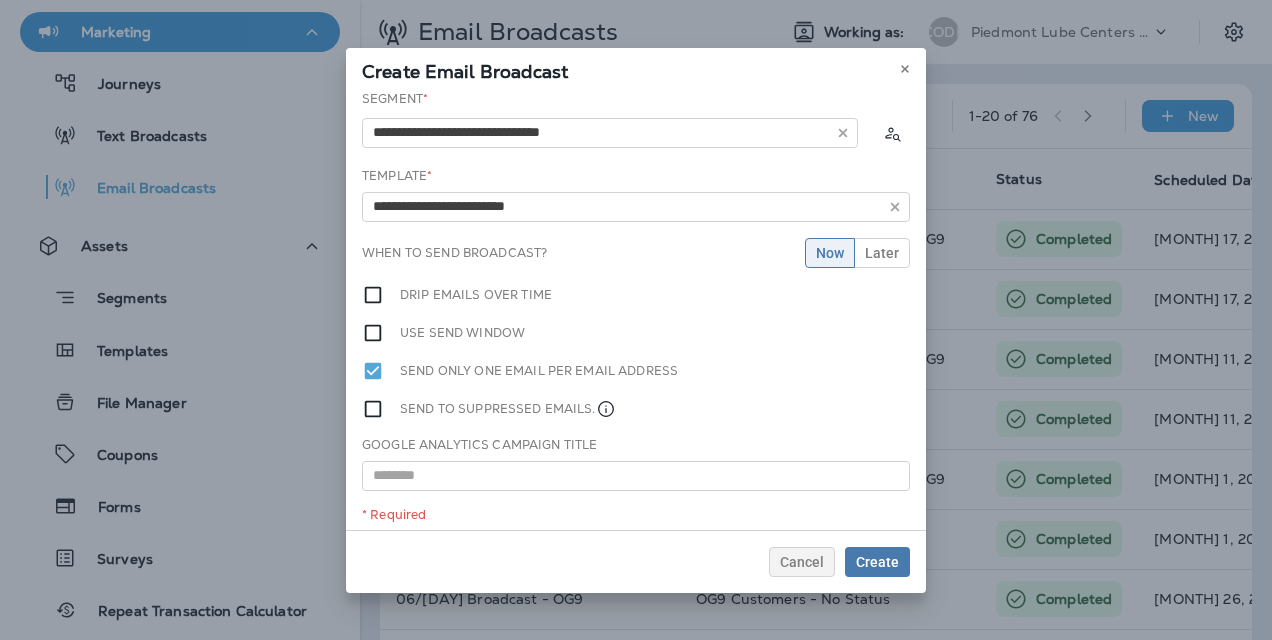 click on "**********" at bounding box center (636, 310) 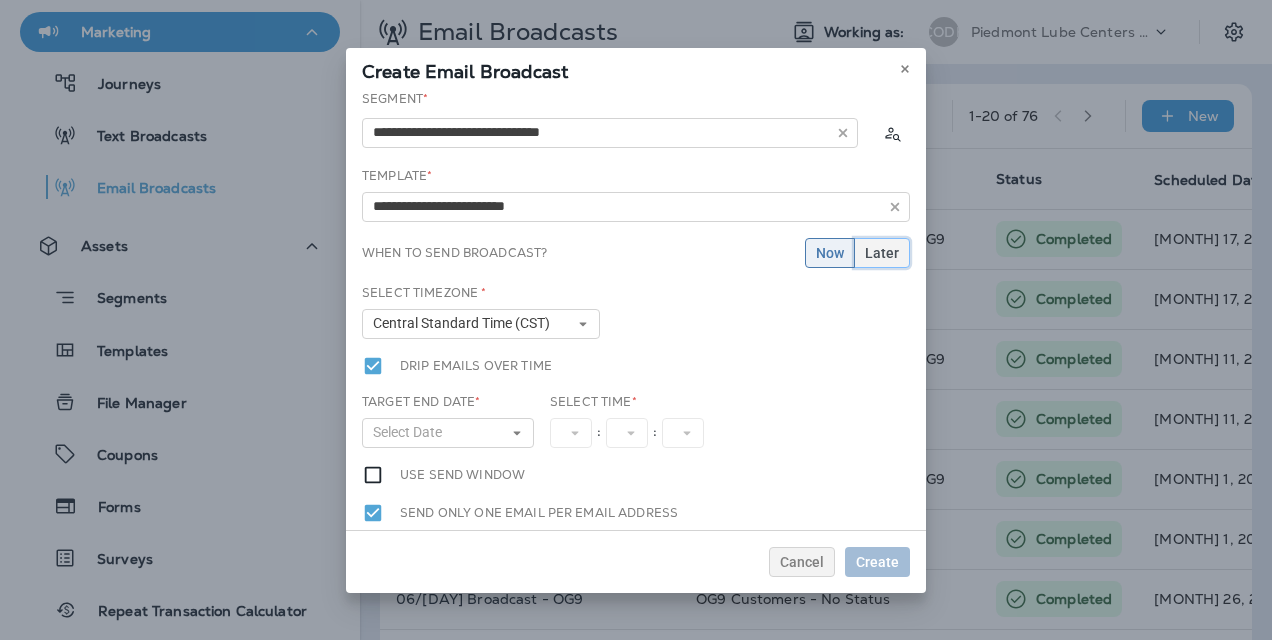 click on "Later" at bounding box center (882, 253) 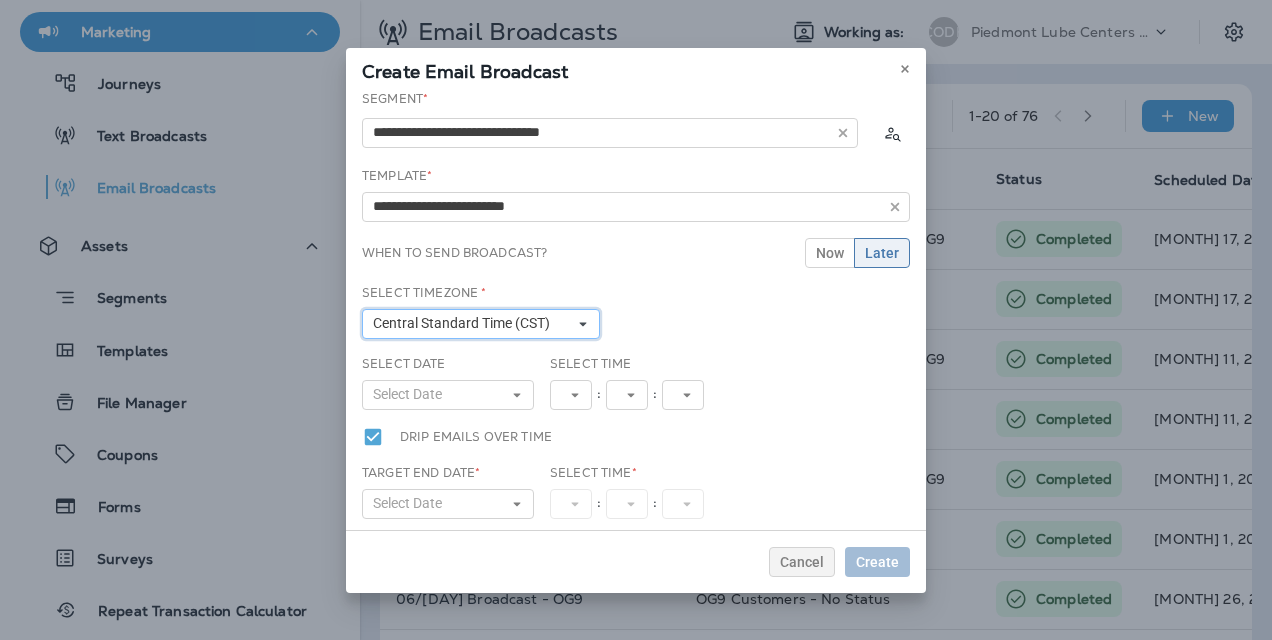 click 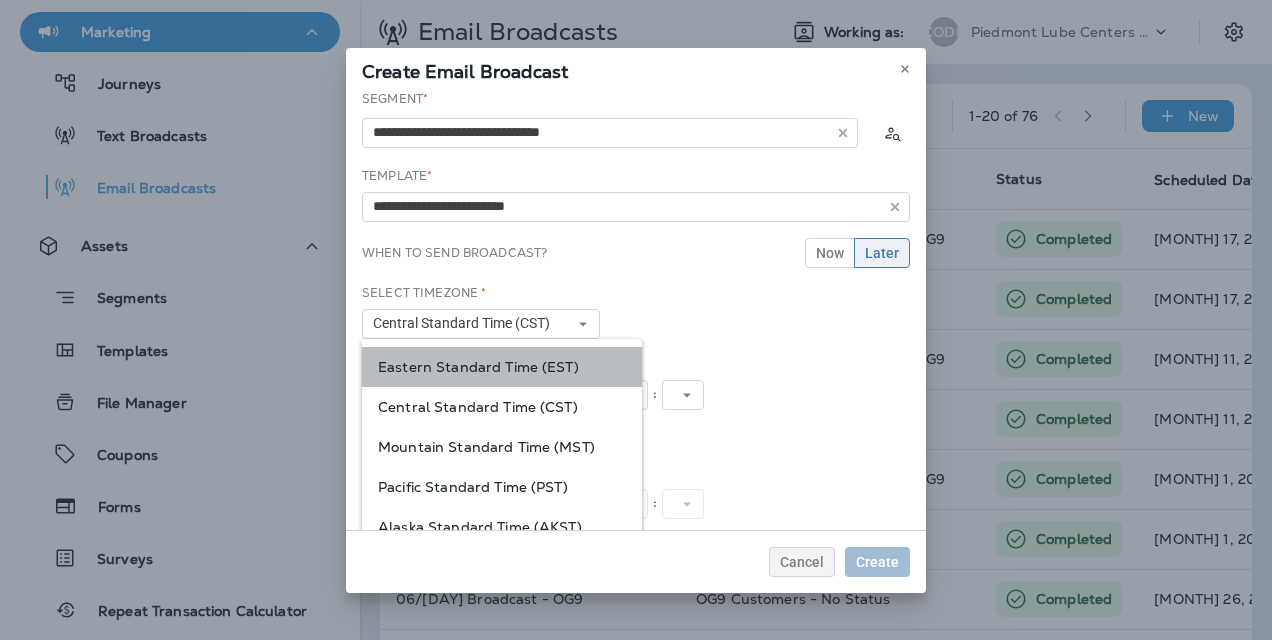 click on "Eastern Standard Time (EST)" at bounding box center [502, 367] 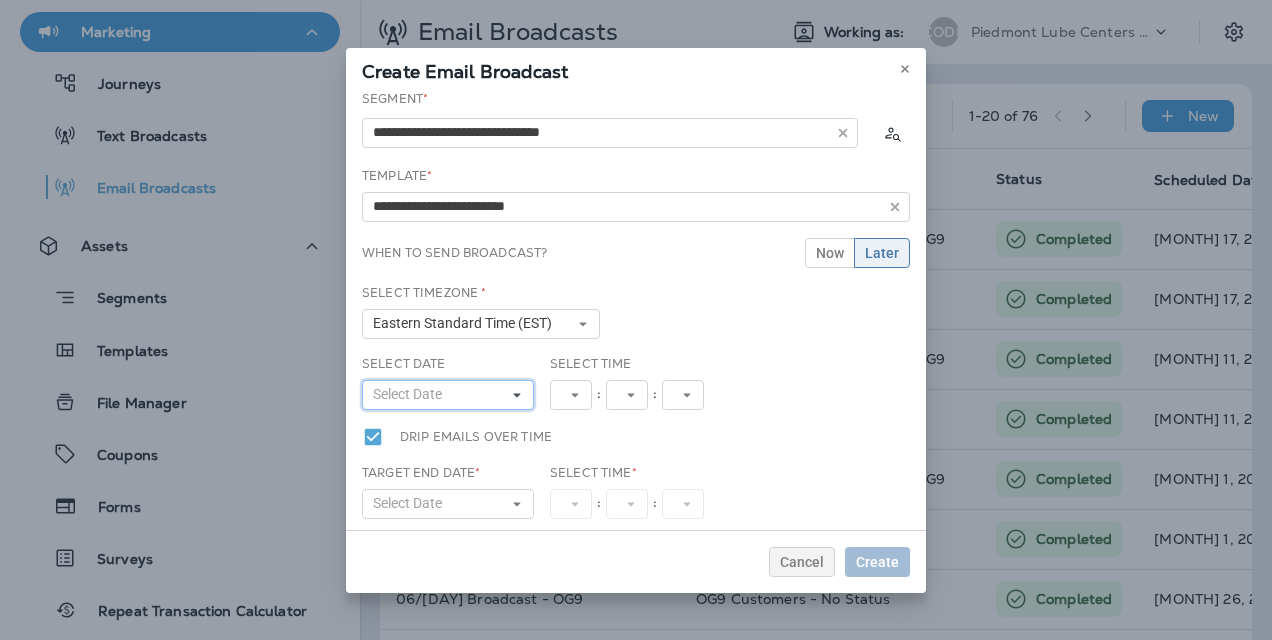click 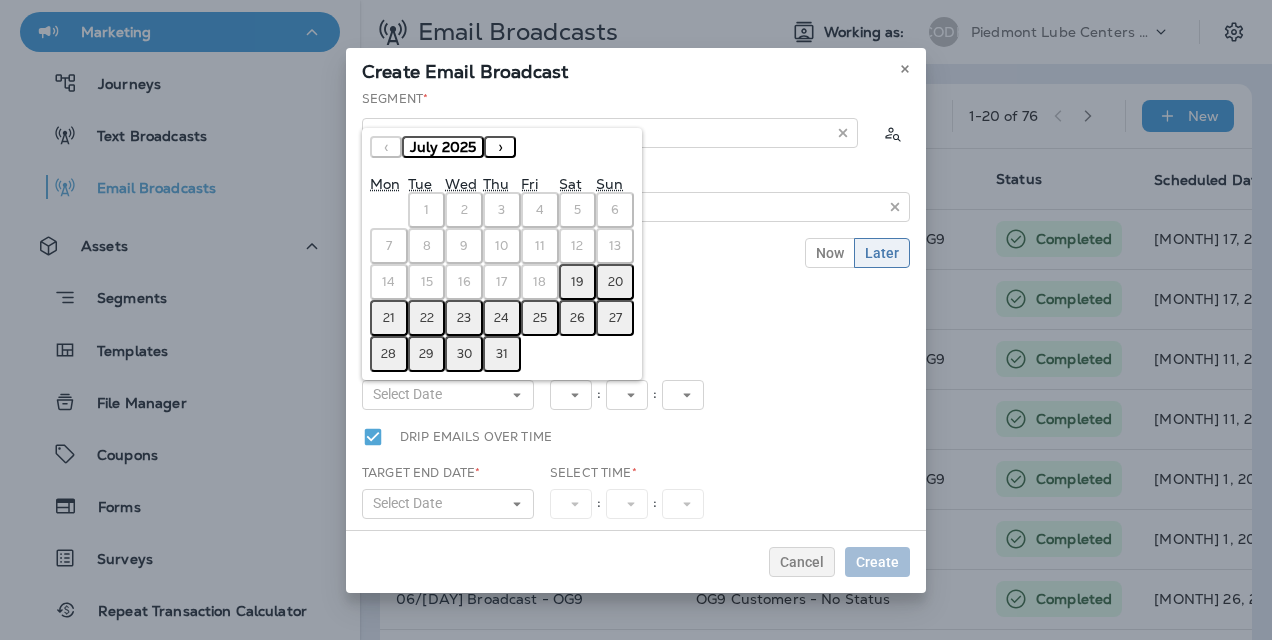 click on "24" at bounding box center [501, 318] 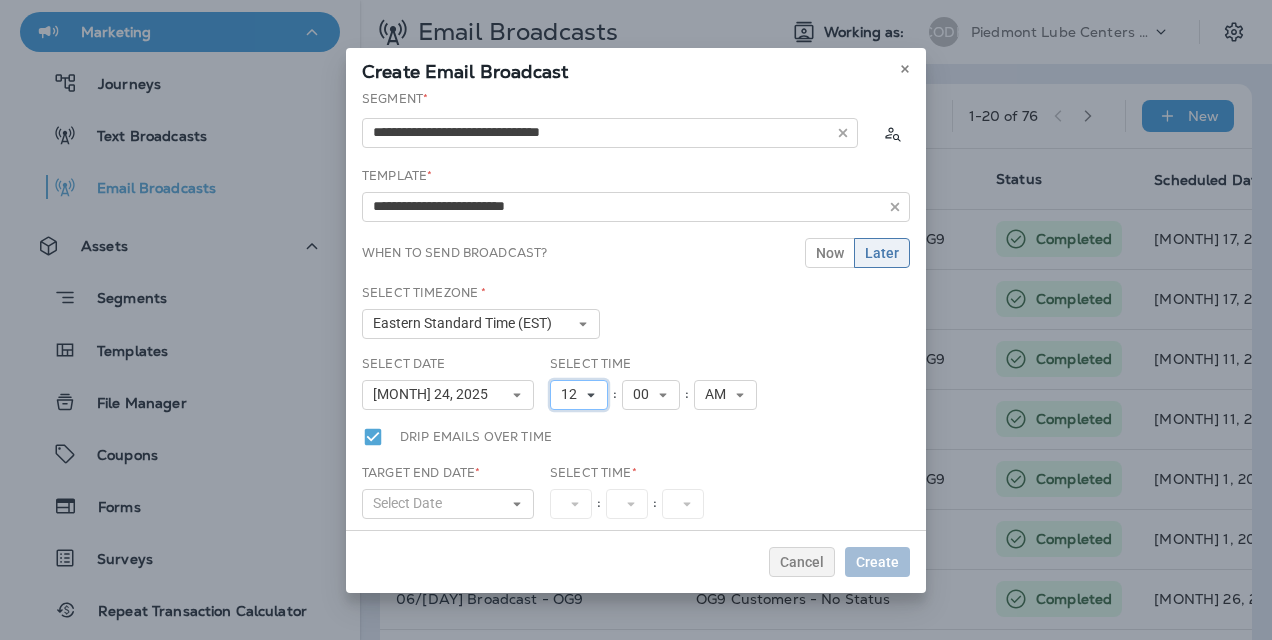 click 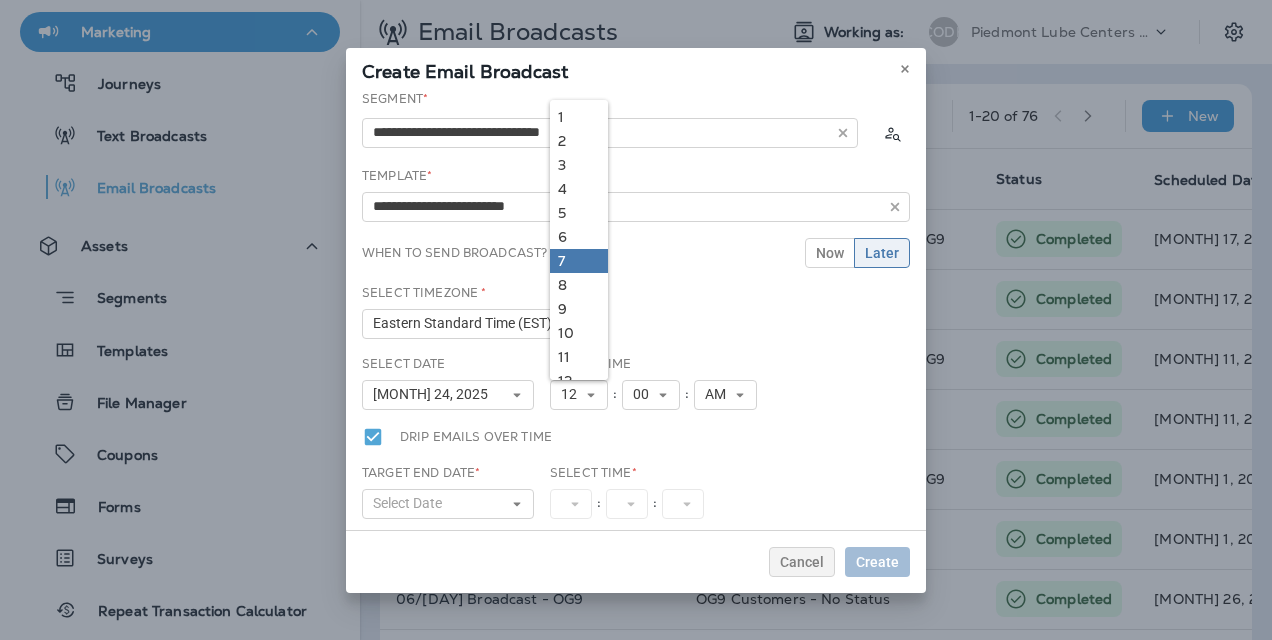 click on "7" at bounding box center (579, 261) 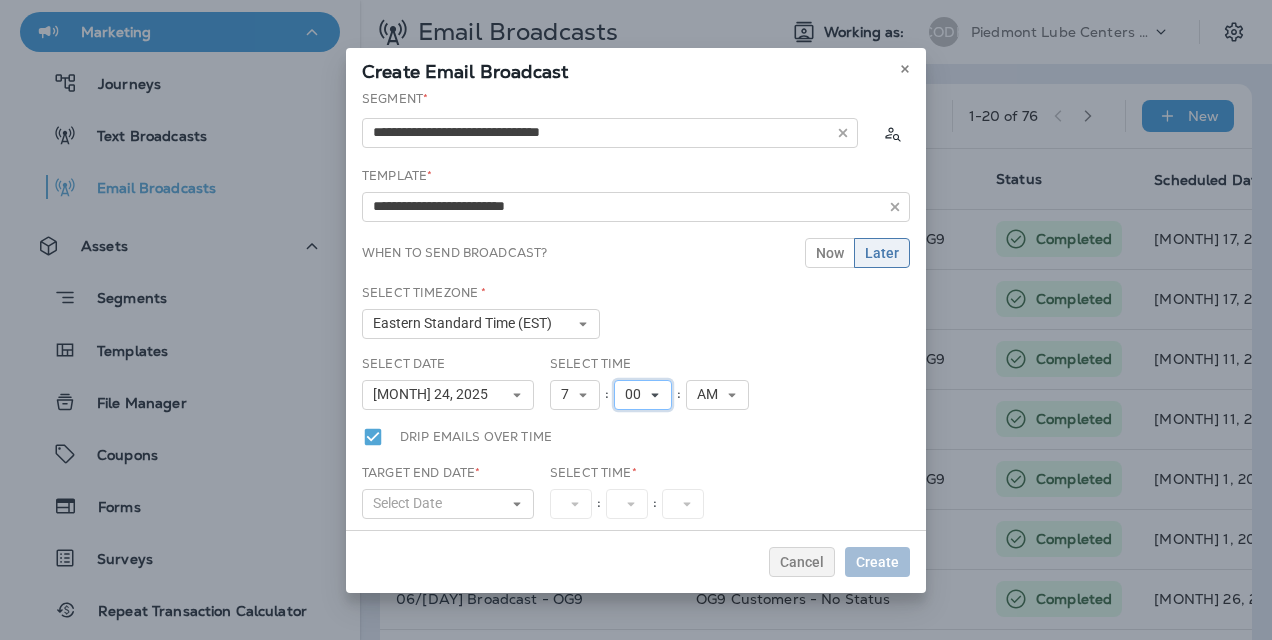 click 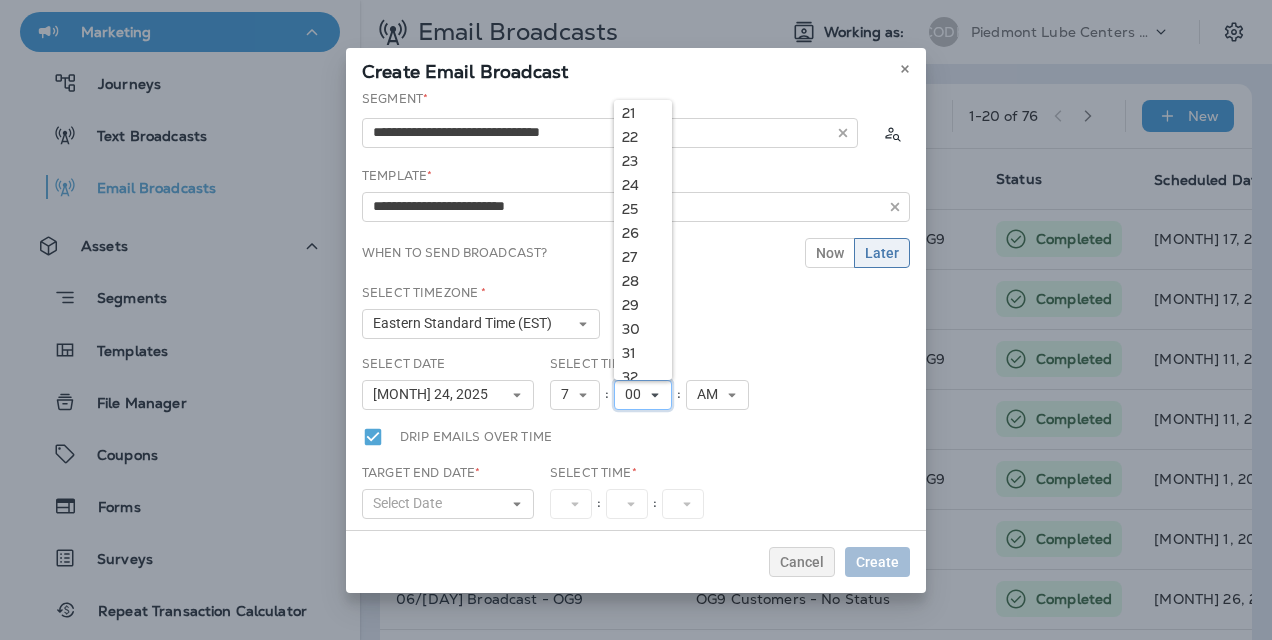 scroll, scrollTop: 509, scrollLeft: 0, axis: vertical 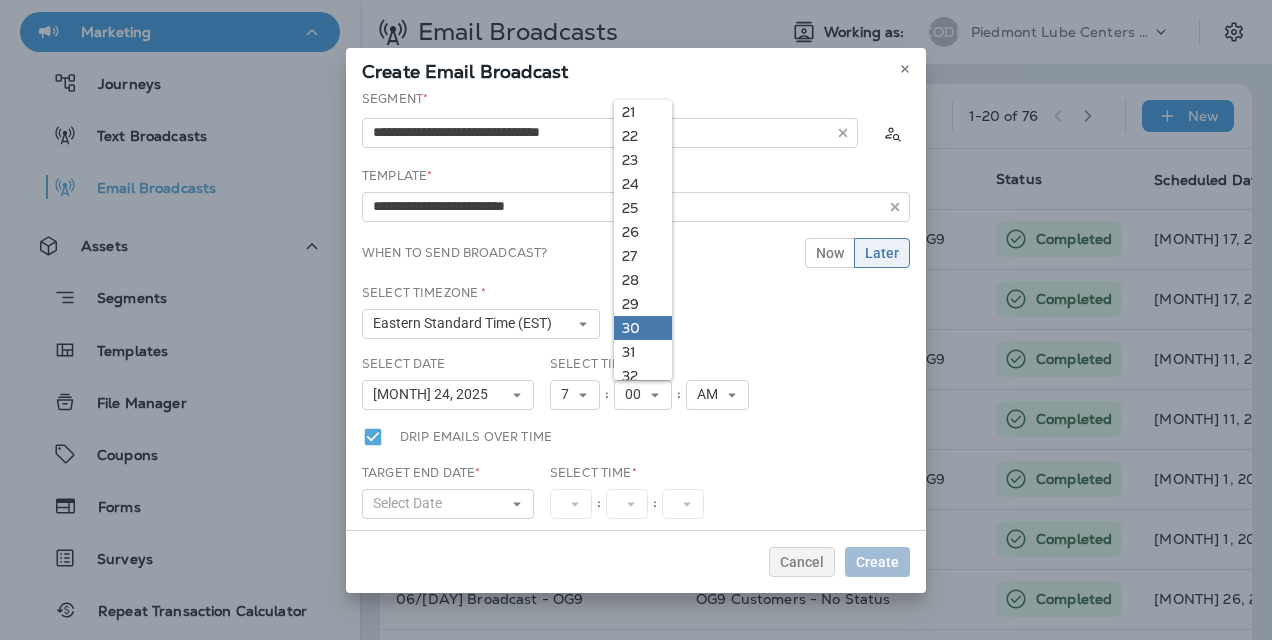 click on "30" at bounding box center [643, 328] 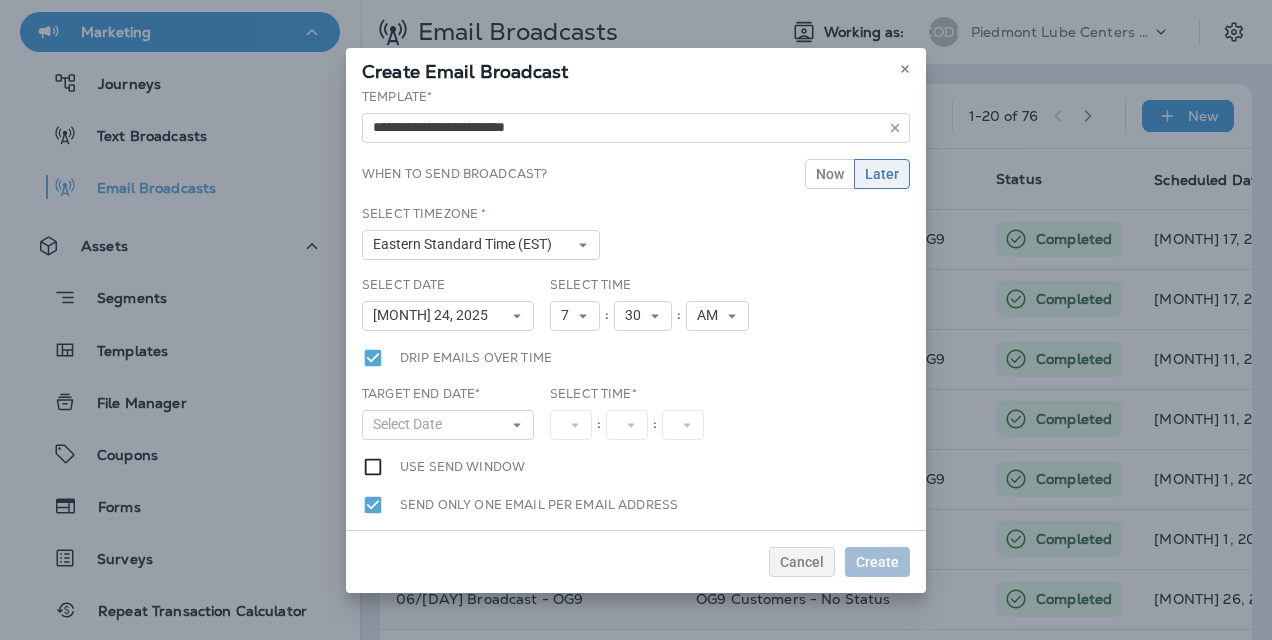 scroll, scrollTop: 81, scrollLeft: 0, axis: vertical 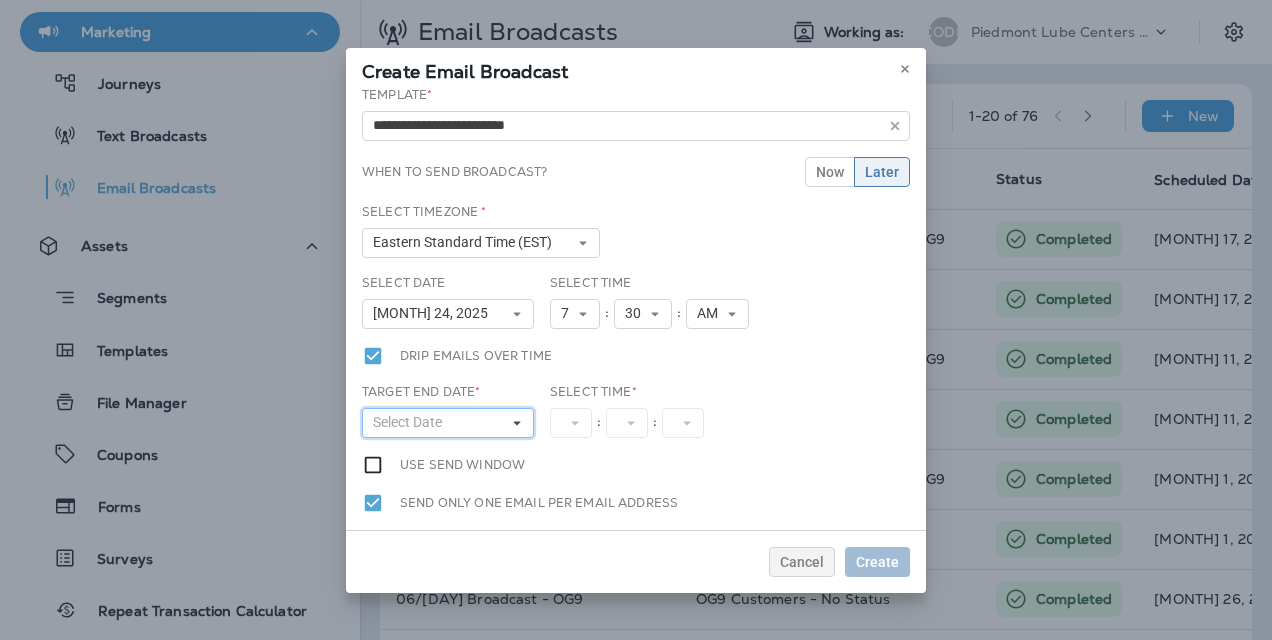 click 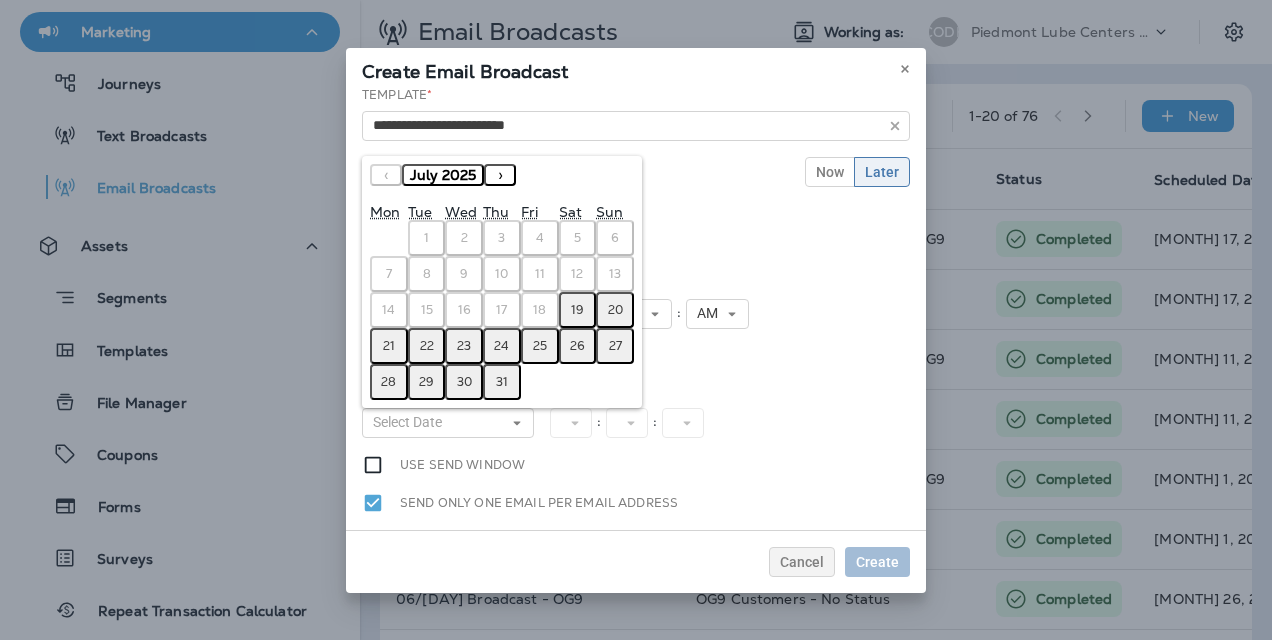 click on "24" at bounding box center (502, 346) 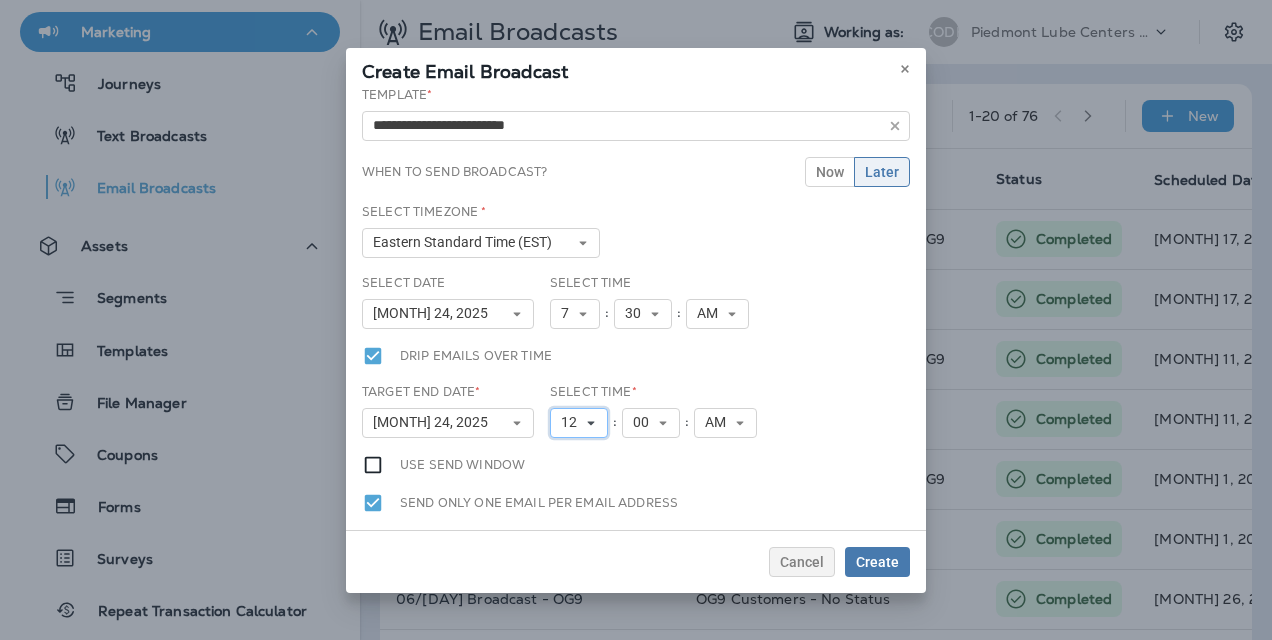 click 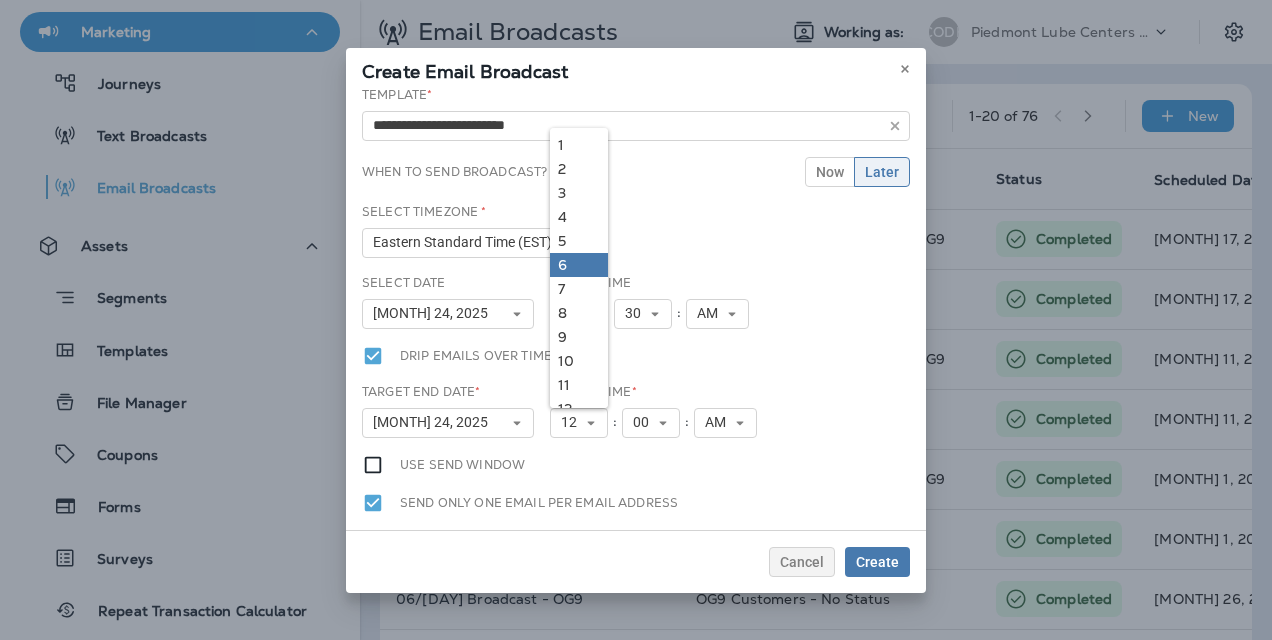 click on "6" at bounding box center (579, 265) 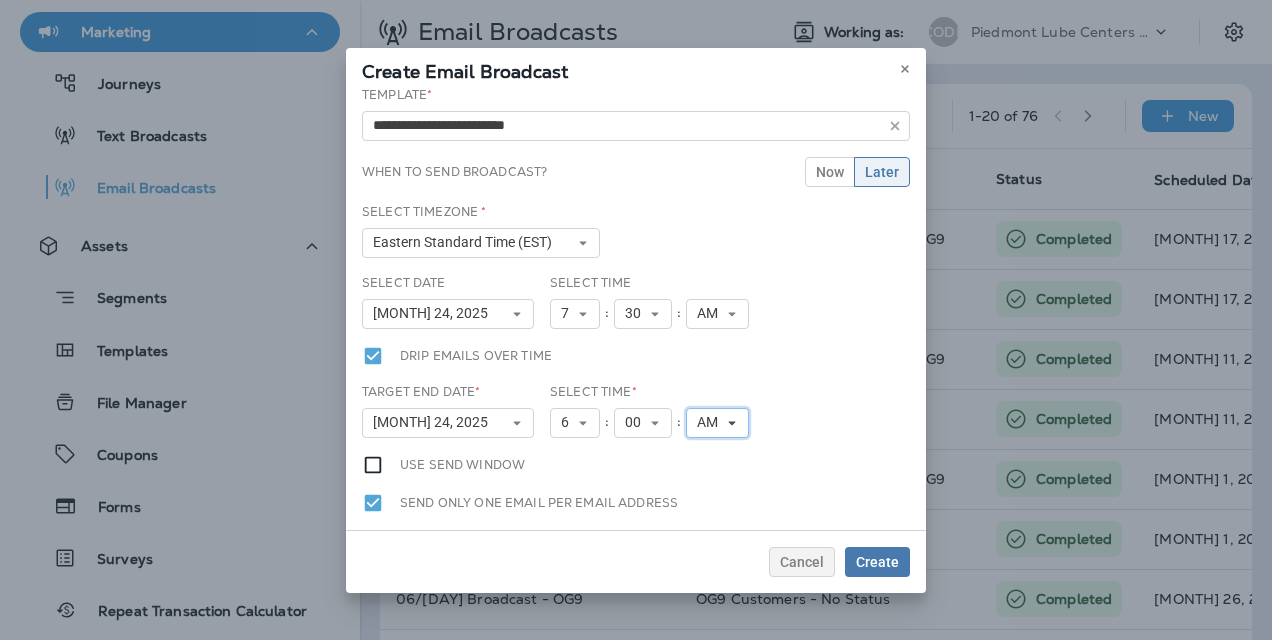 click on "AM" at bounding box center (711, 422) 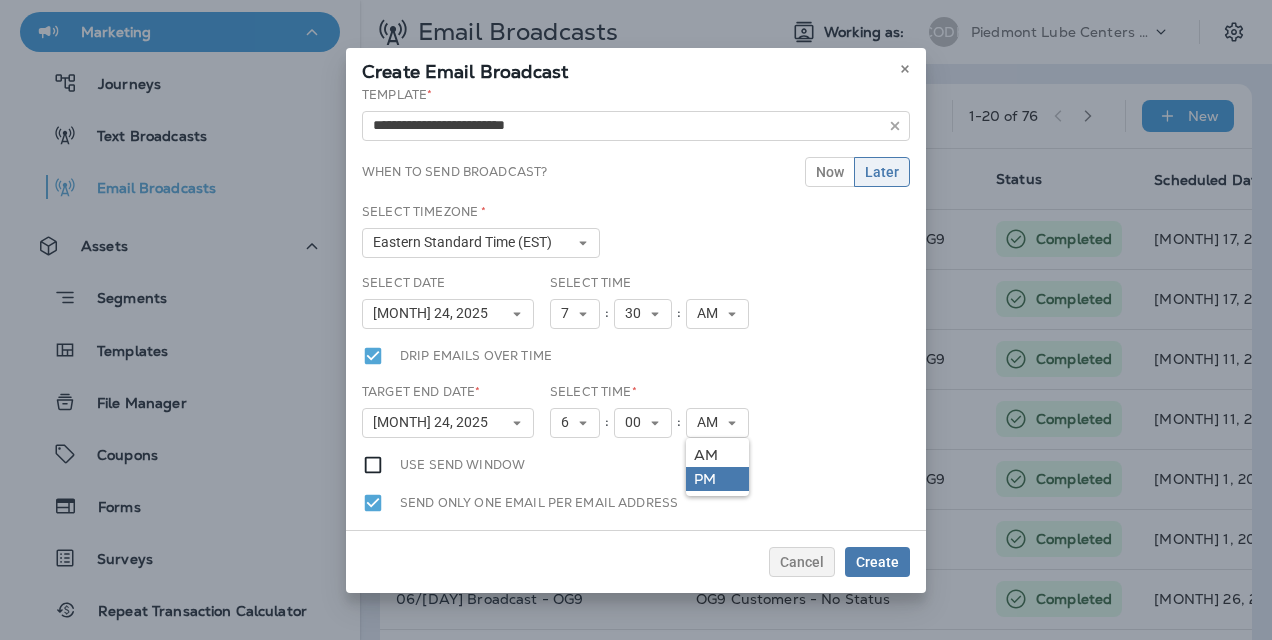 click on "PM" at bounding box center (717, 479) 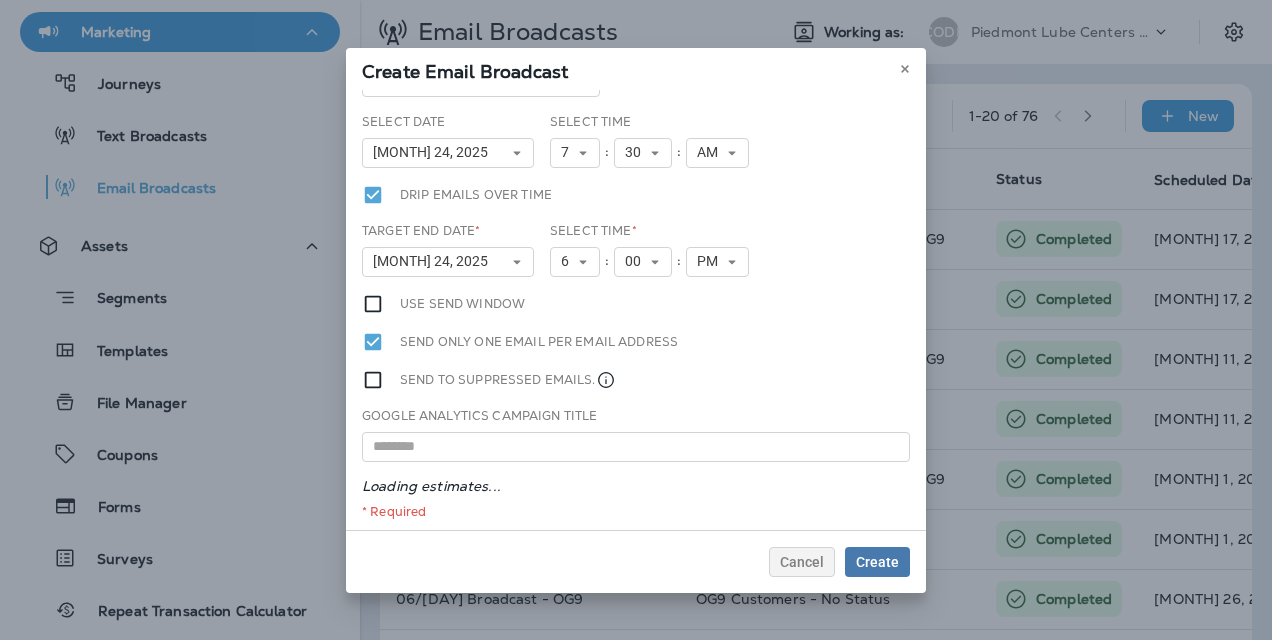 scroll, scrollTop: 246, scrollLeft: 0, axis: vertical 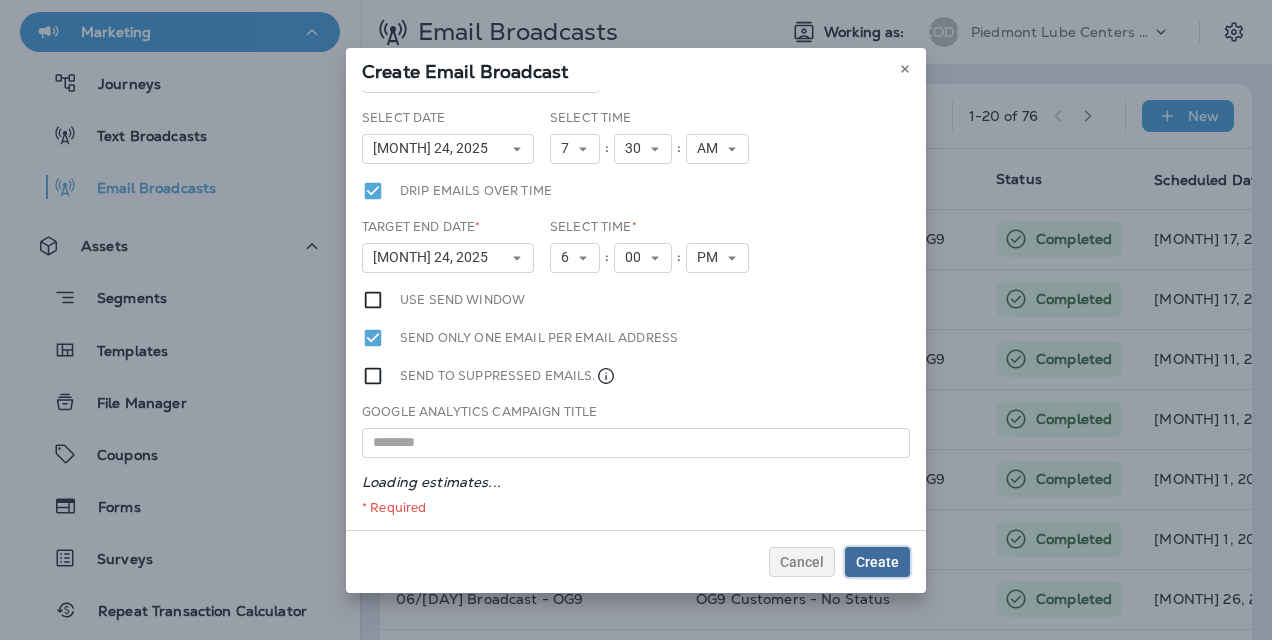 click on "Create" at bounding box center [877, 562] 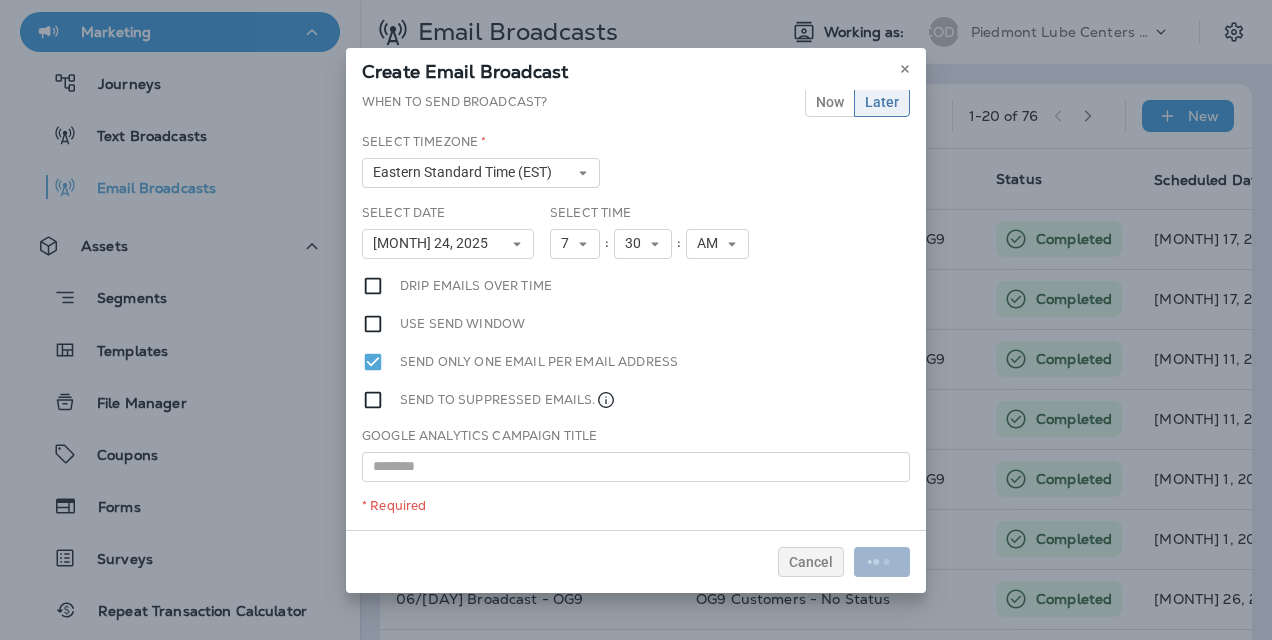 scroll, scrollTop: 149, scrollLeft: 0, axis: vertical 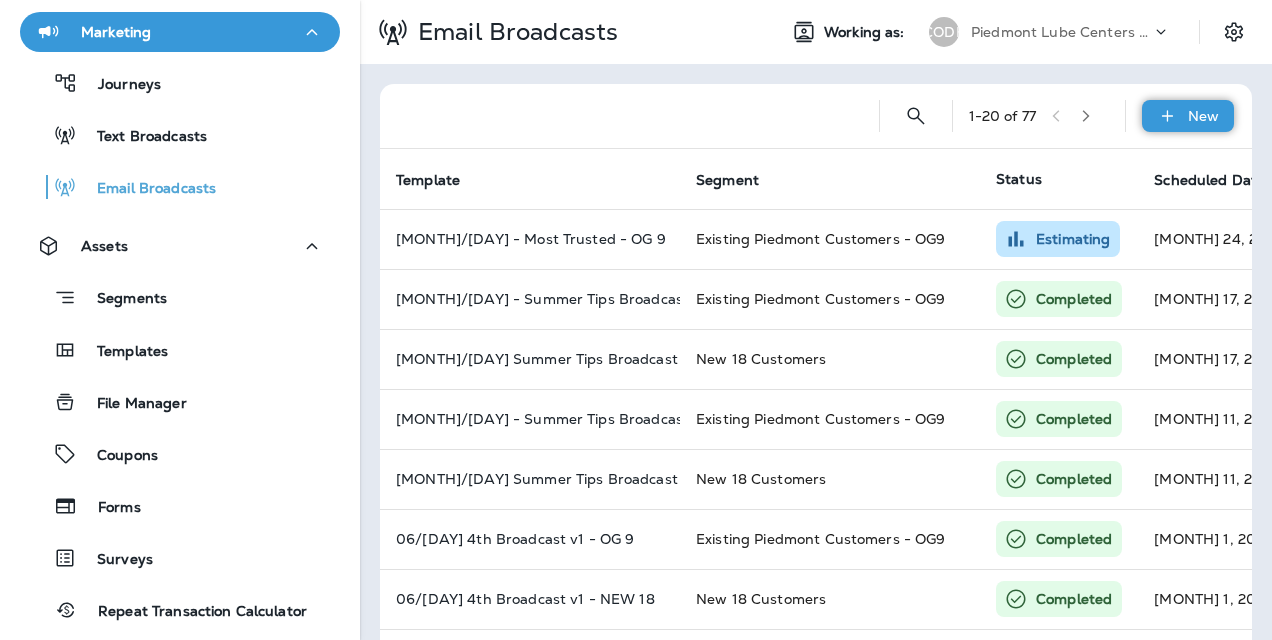 click 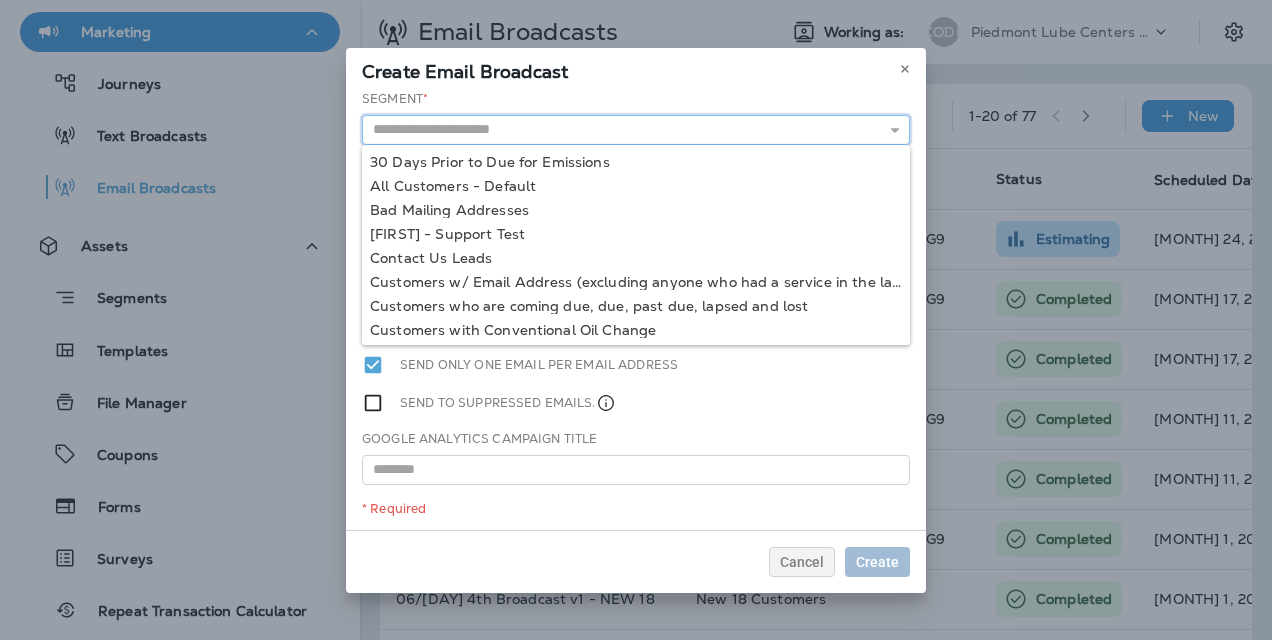 click at bounding box center (636, 130) 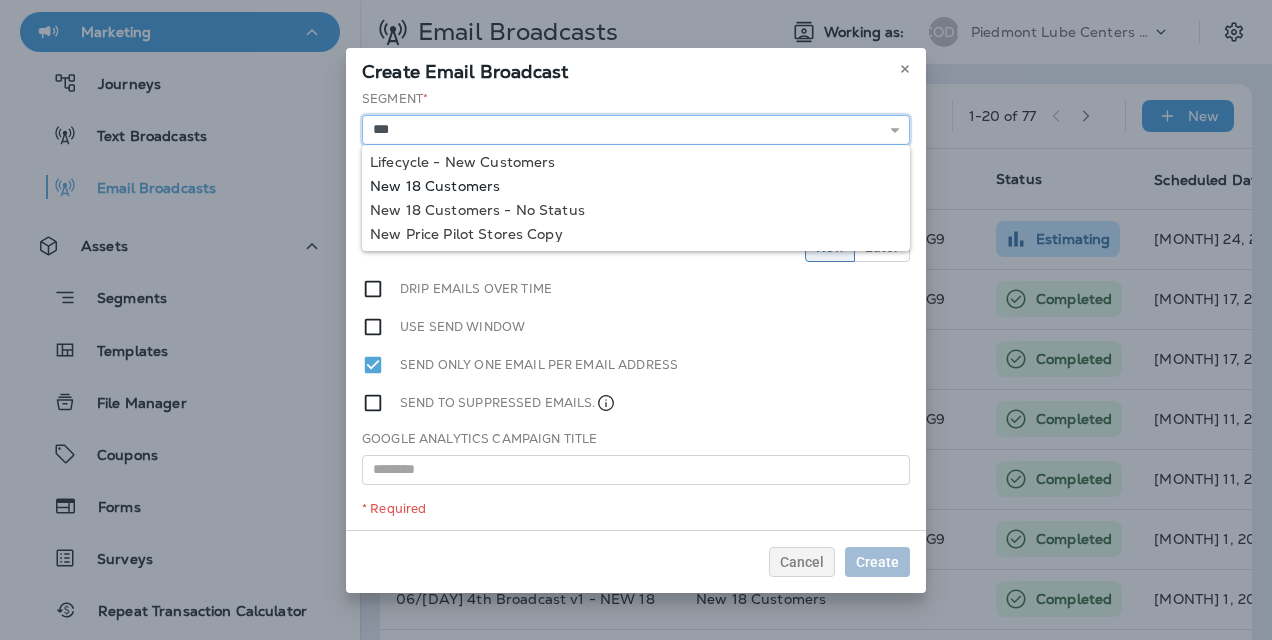 type on "**********" 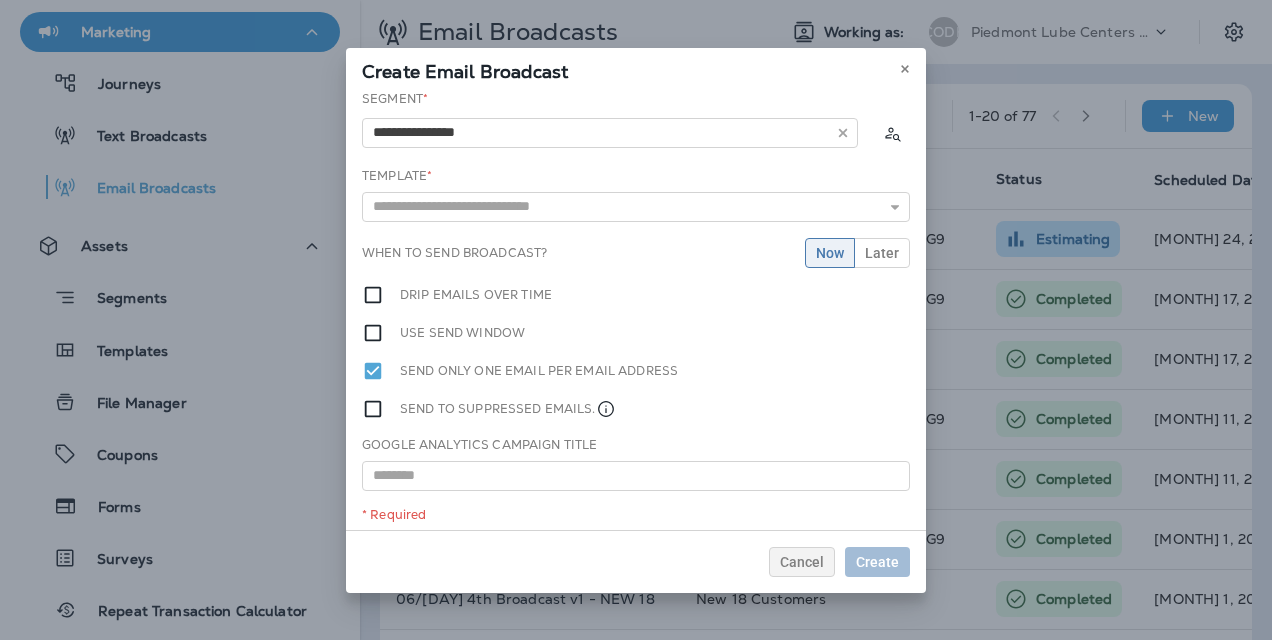 click on "**********" at bounding box center [636, 310] 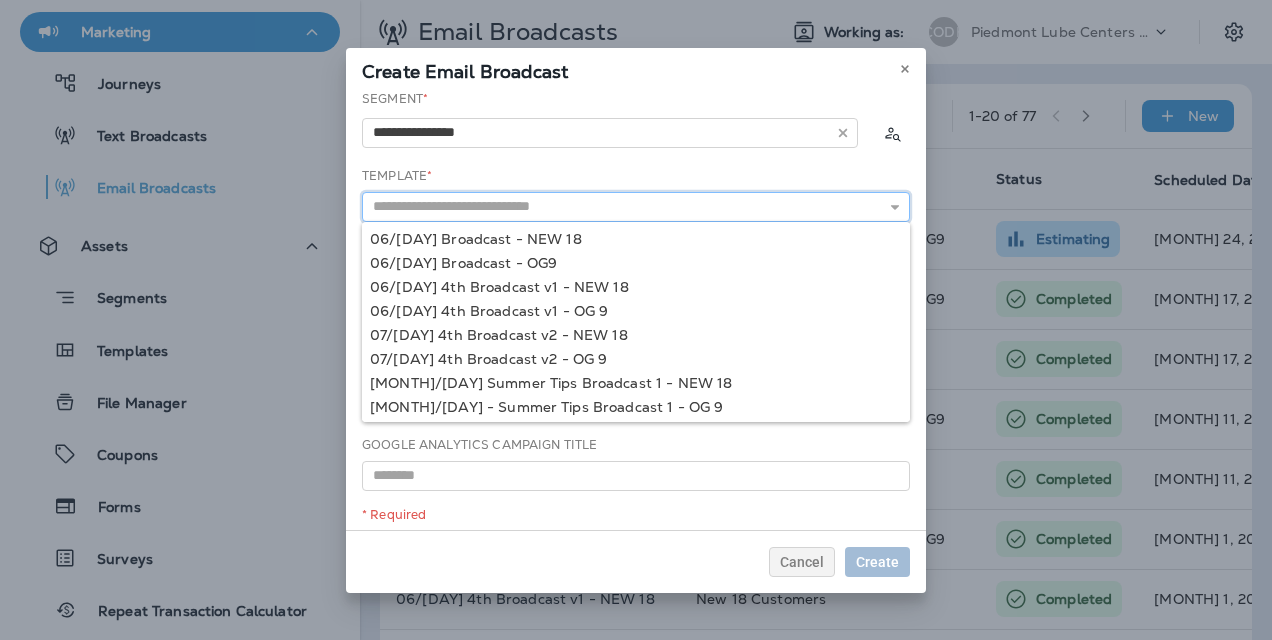 click at bounding box center (636, 207) 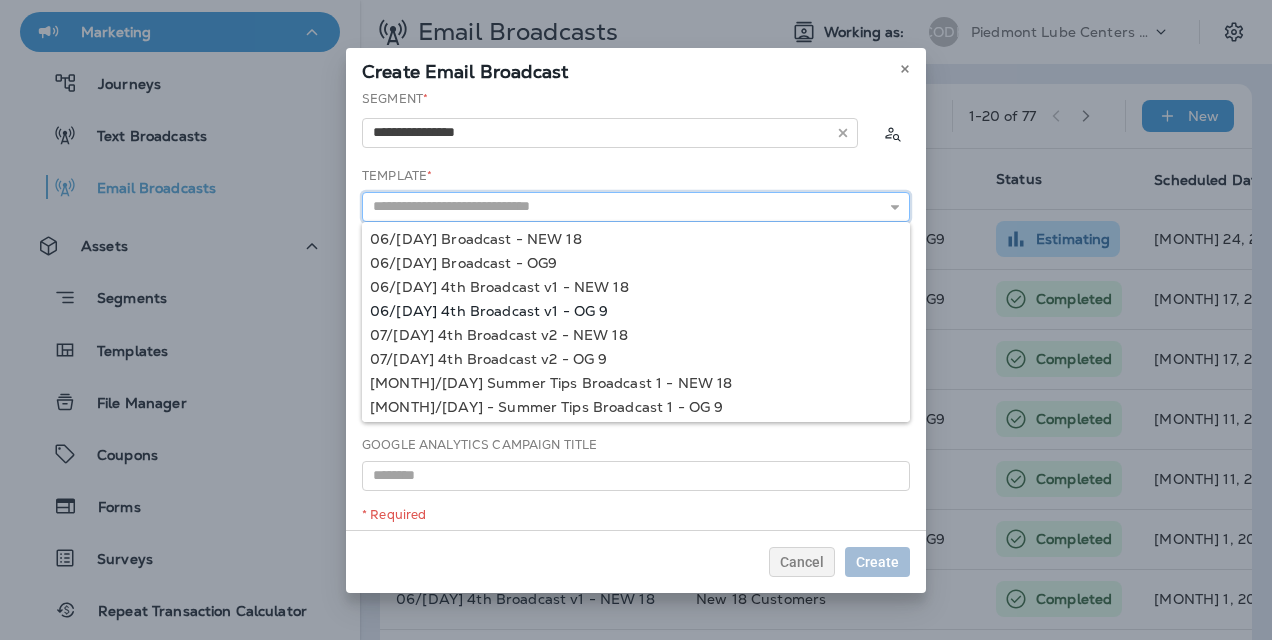 scroll, scrollTop: 50, scrollLeft: 0, axis: vertical 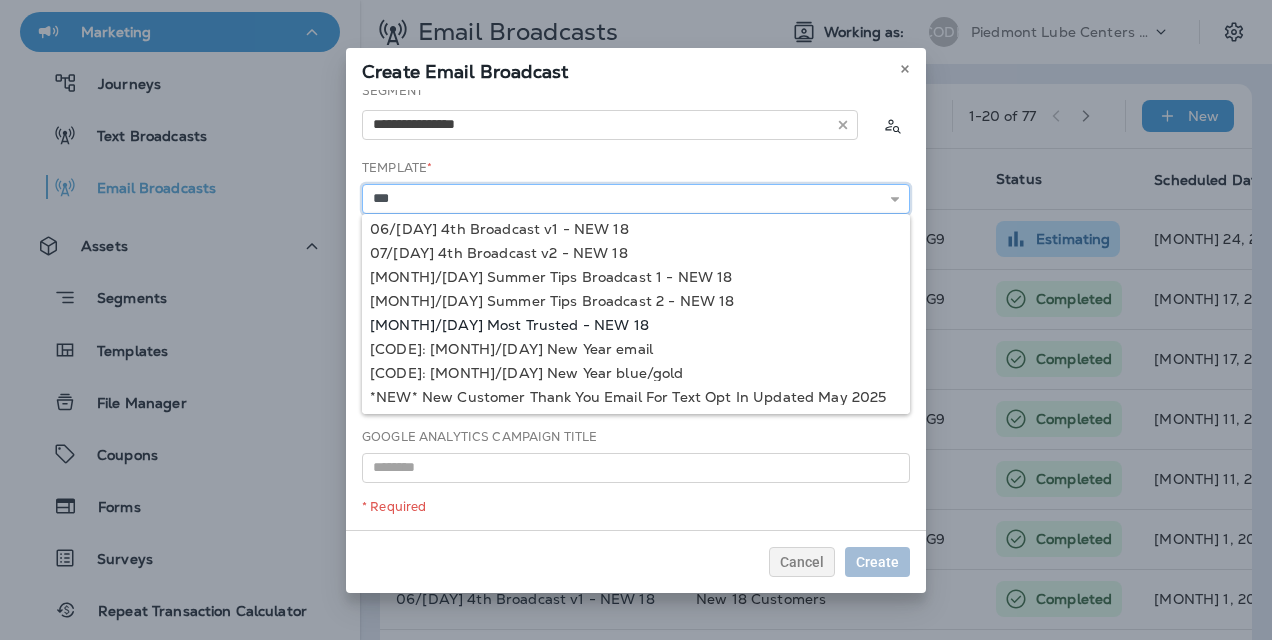 type on "**********" 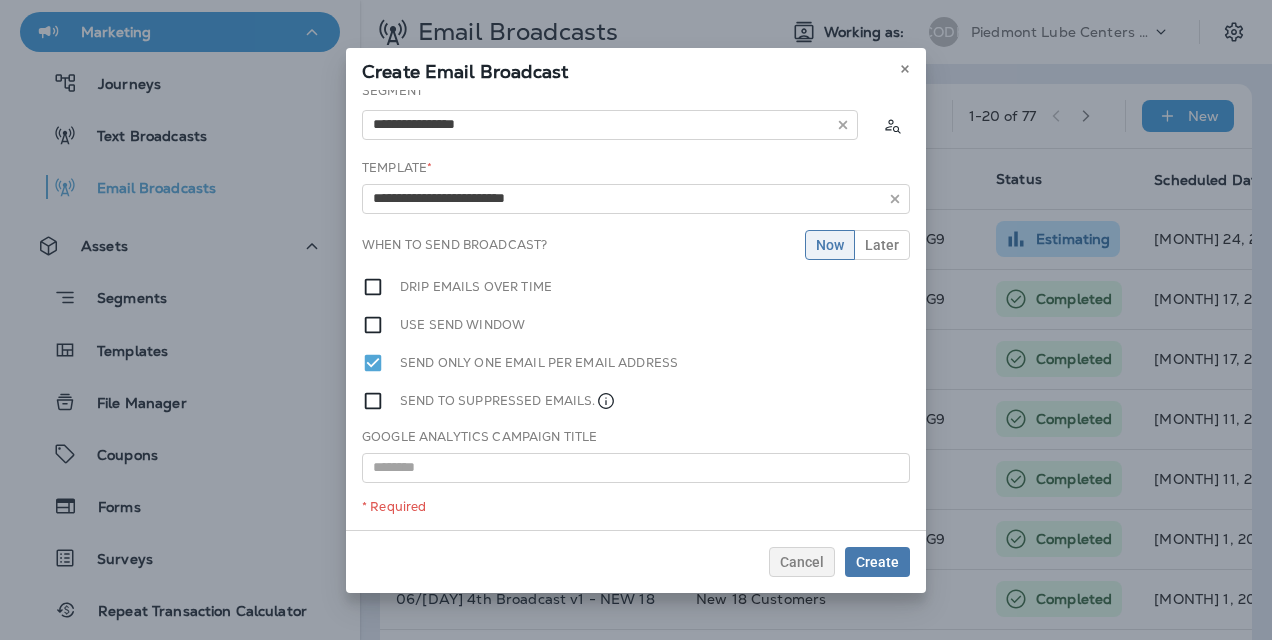 click on "**********" at bounding box center [636, 310] 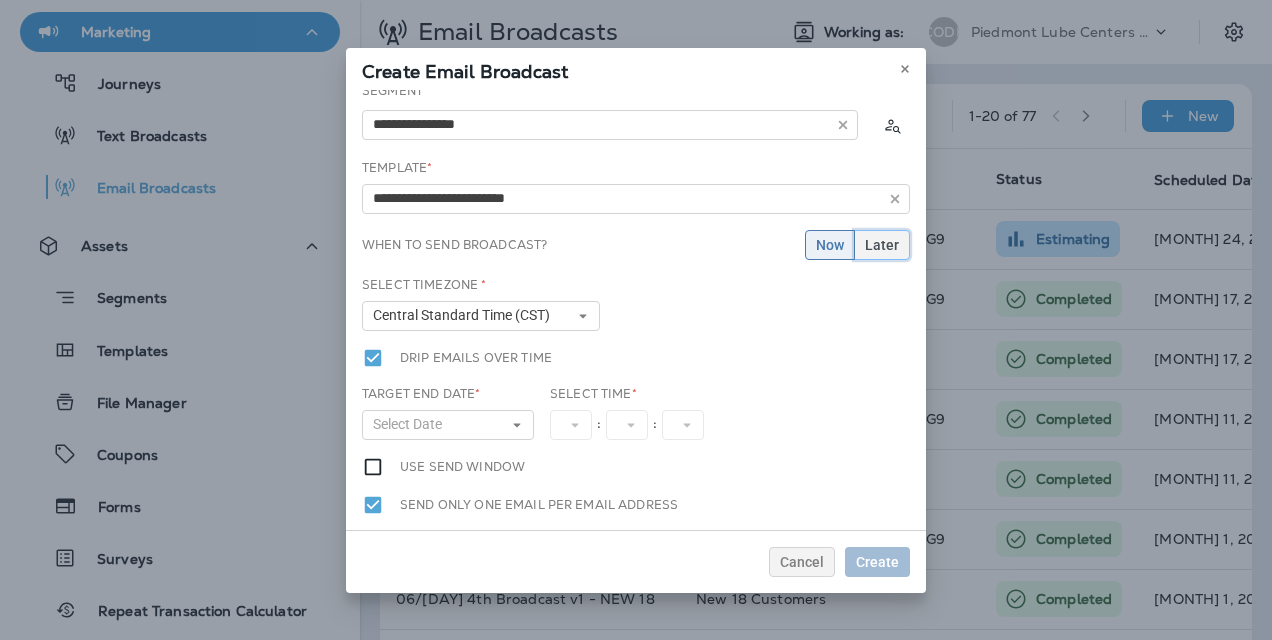 click on "Later" at bounding box center (882, 245) 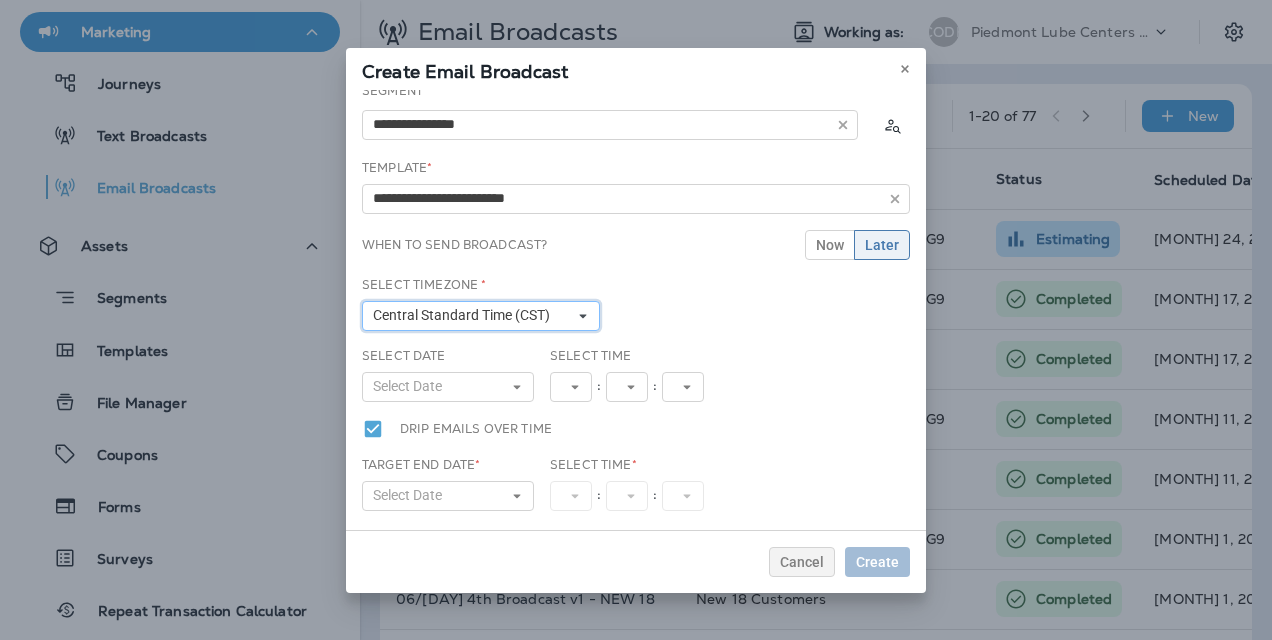 click on "Central Standard Time (CST)" at bounding box center [465, 315] 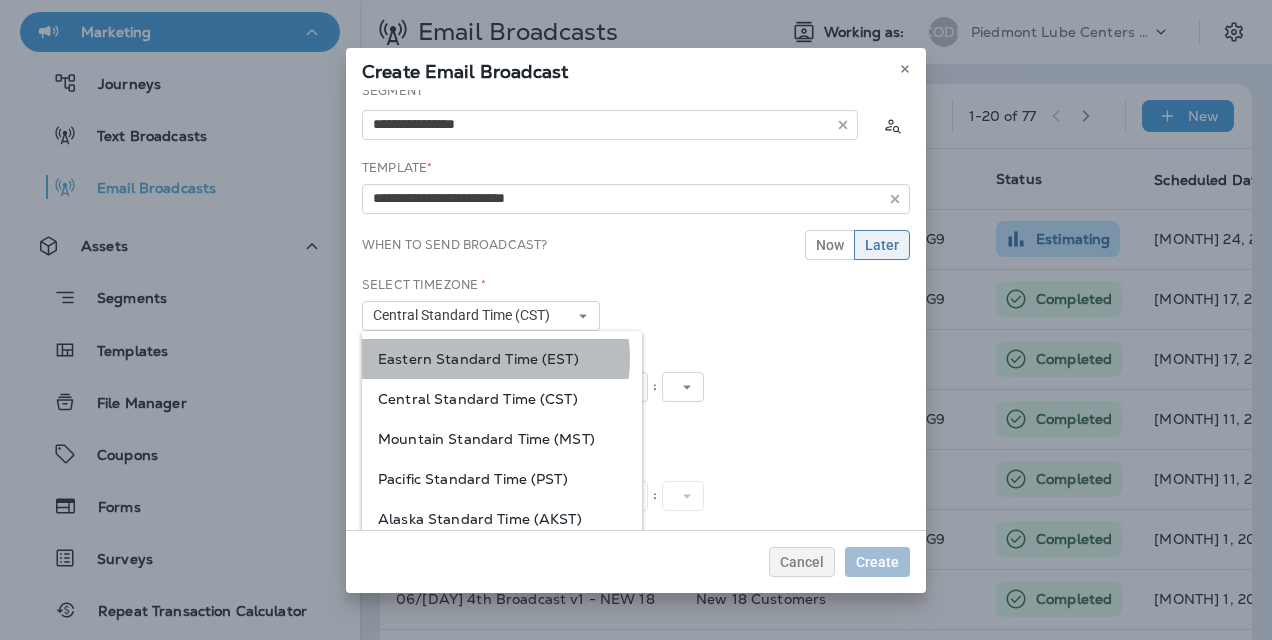 click on "Eastern Standard Time (EST)" at bounding box center [502, 359] 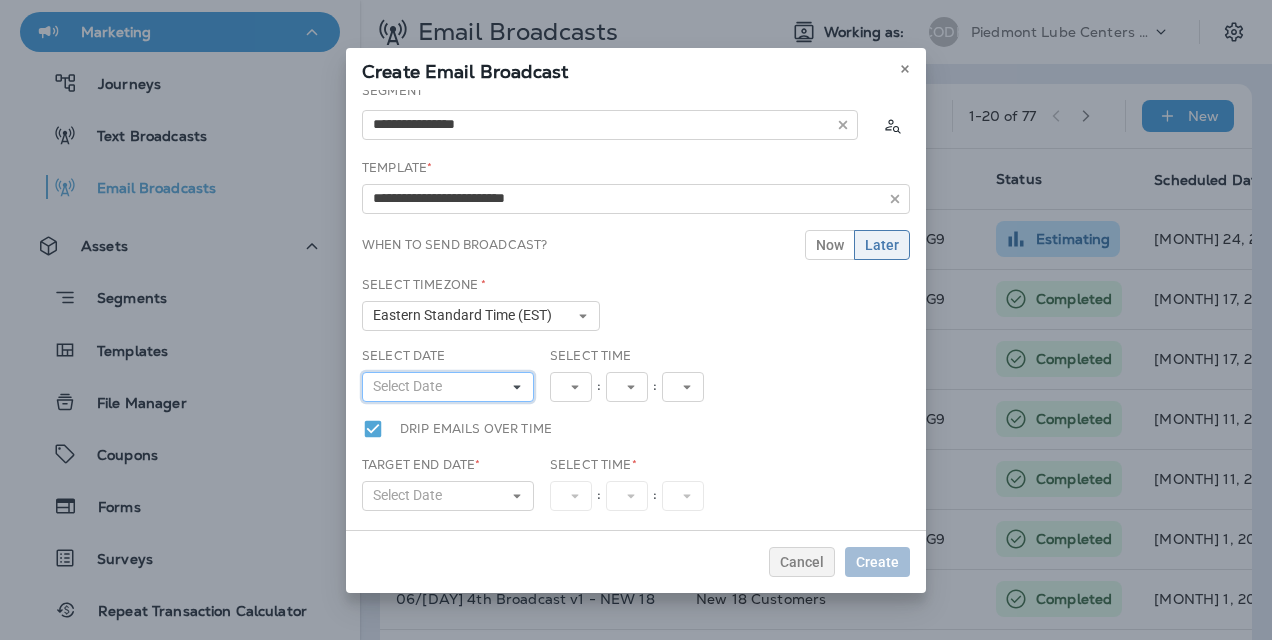 click on "Select Date" at bounding box center [448, 387] 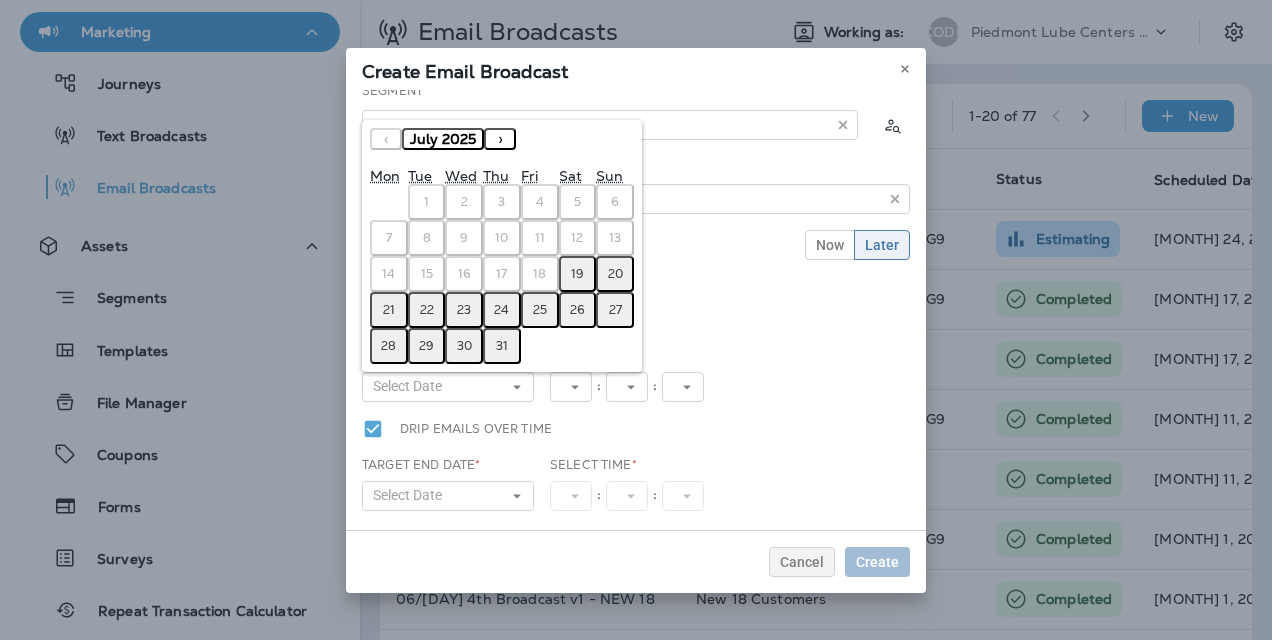 click on "24" at bounding box center [501, 310] 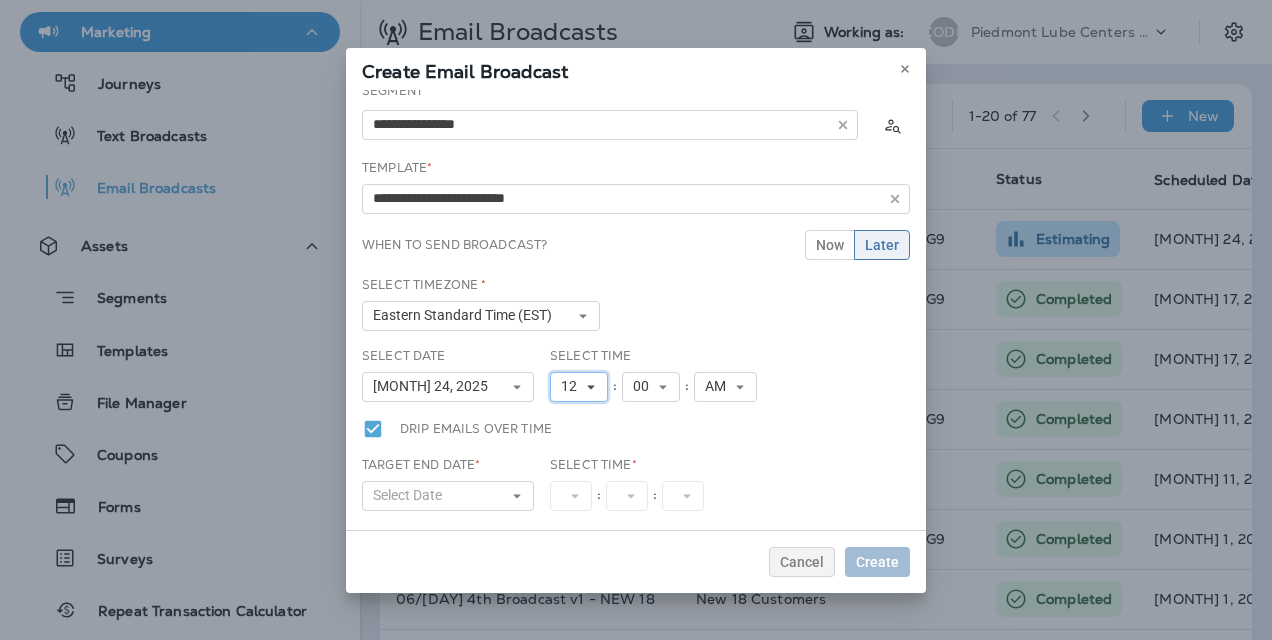 click 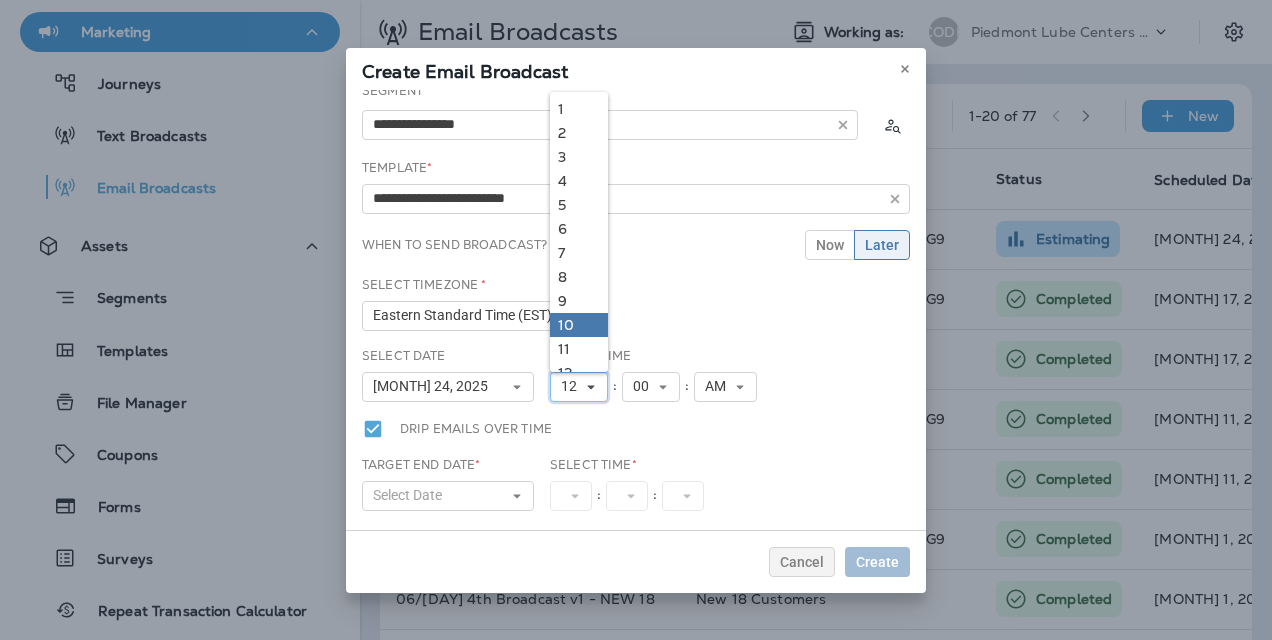 scroll, scrollTop: 18, scrollLeft: 0, axis: vertical 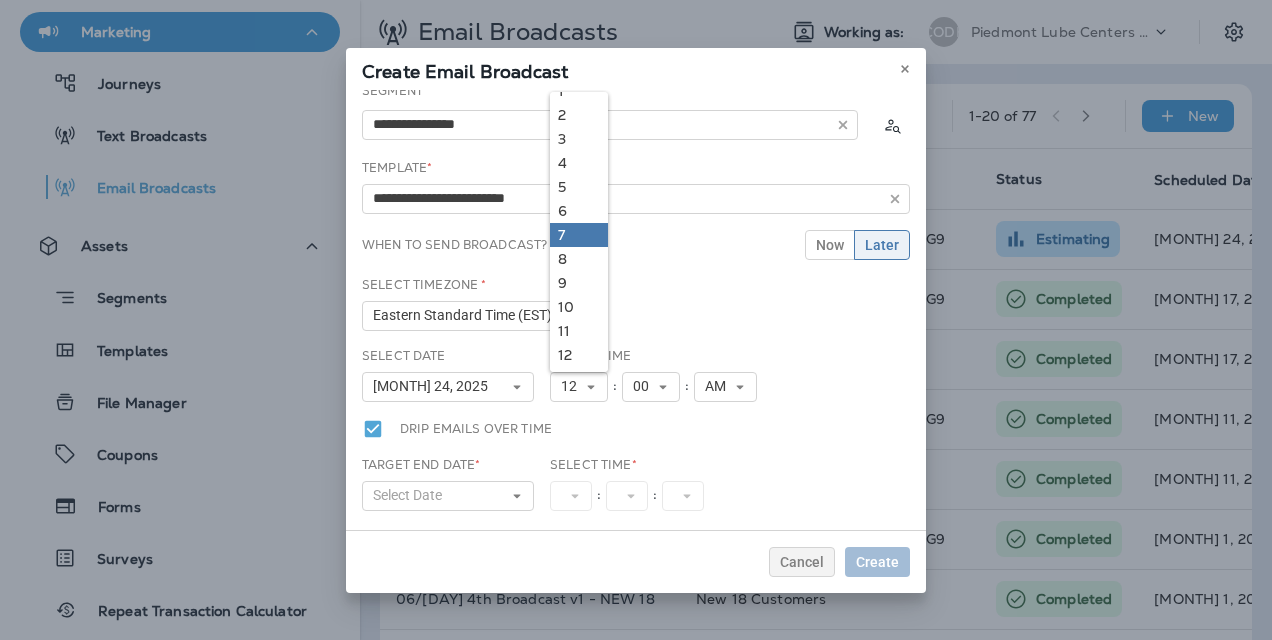 click on "7" at bounding box center (579, 235) 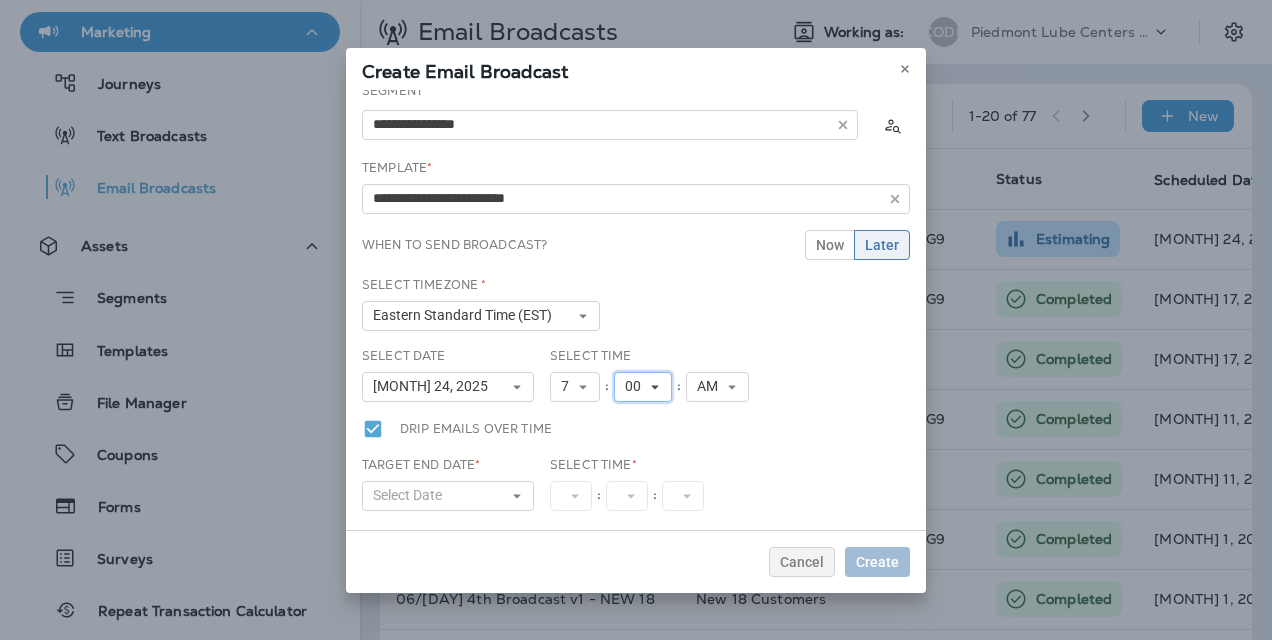 click 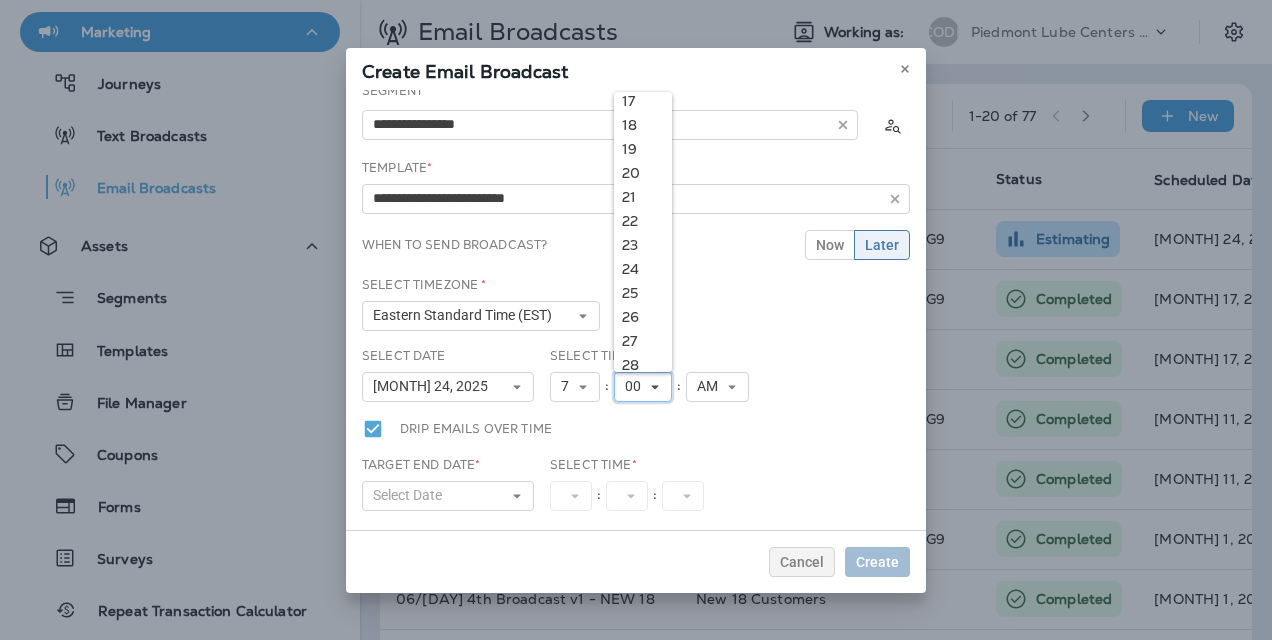 scroll, scrollTop: 490, scrollLeft: 0, axis: vertical 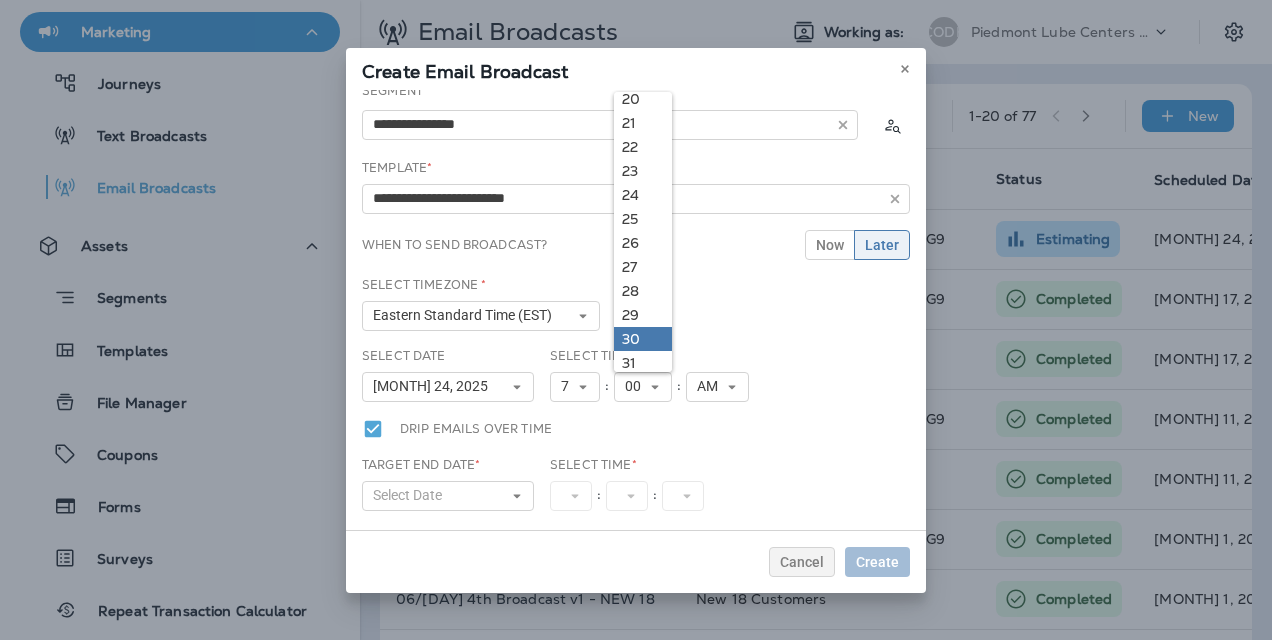 click on "30" at bounding box center [643, 339] 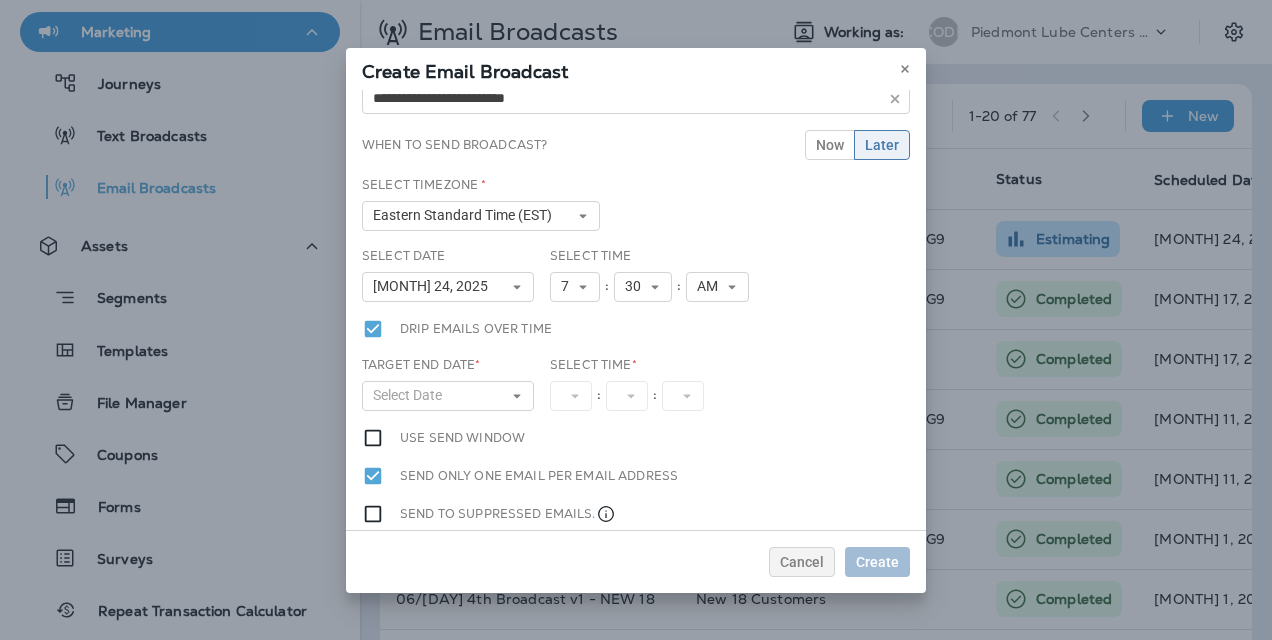 scroll, scrollTop: 112, scrollLeft: 0, axis: vertical 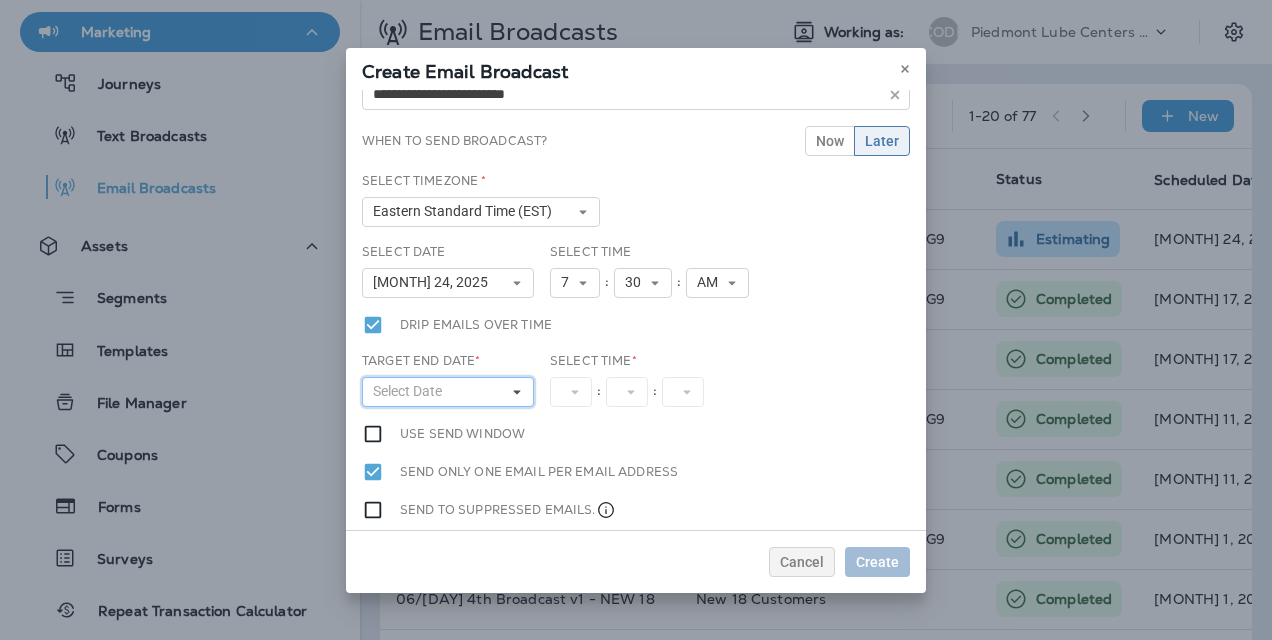 click on "Select Date" at bounding box center [448, 392] 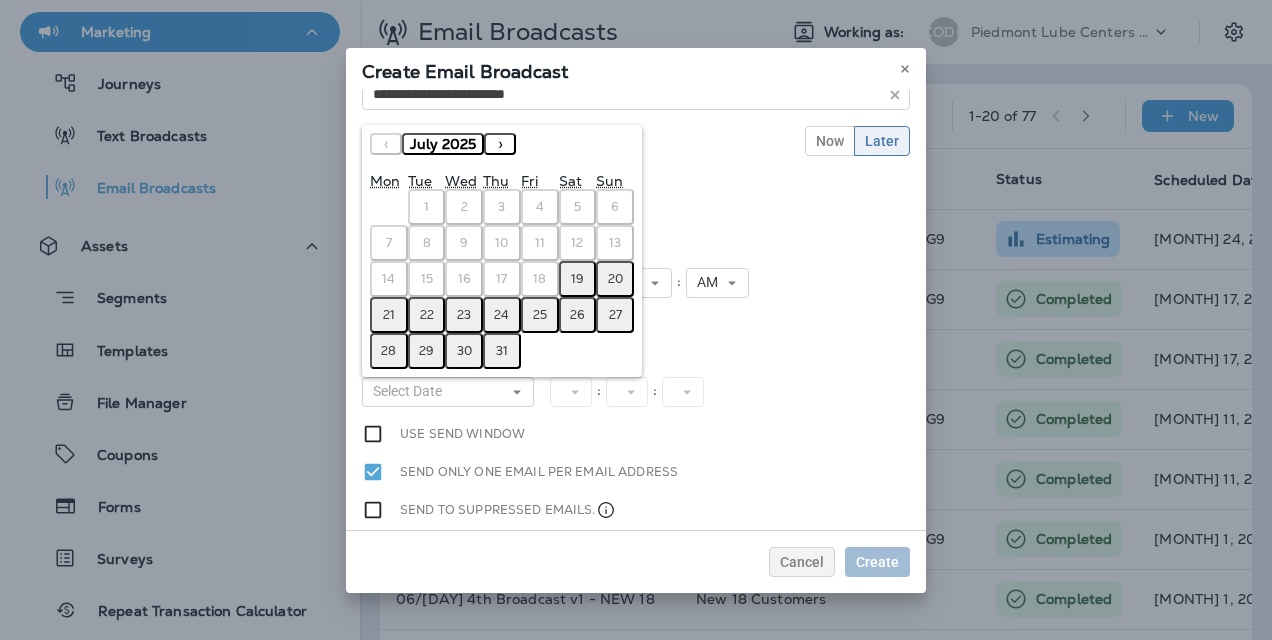 click on "24" at bounding box center (501, 315) 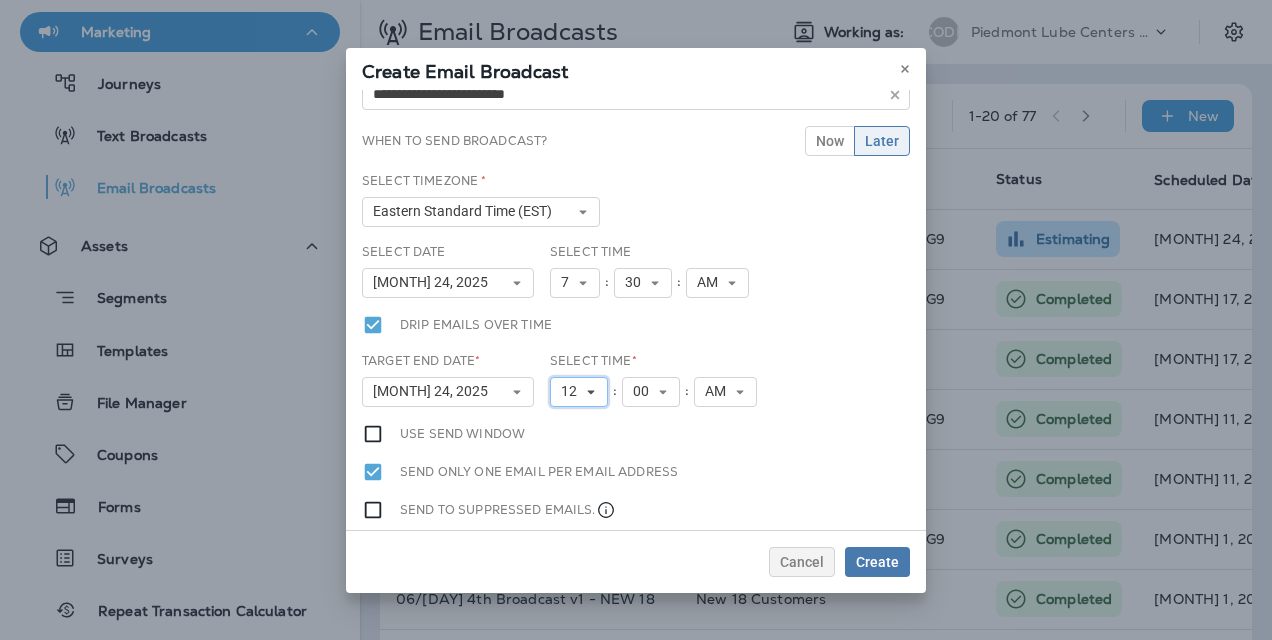 click on "12" at bounding box center [573, 391] 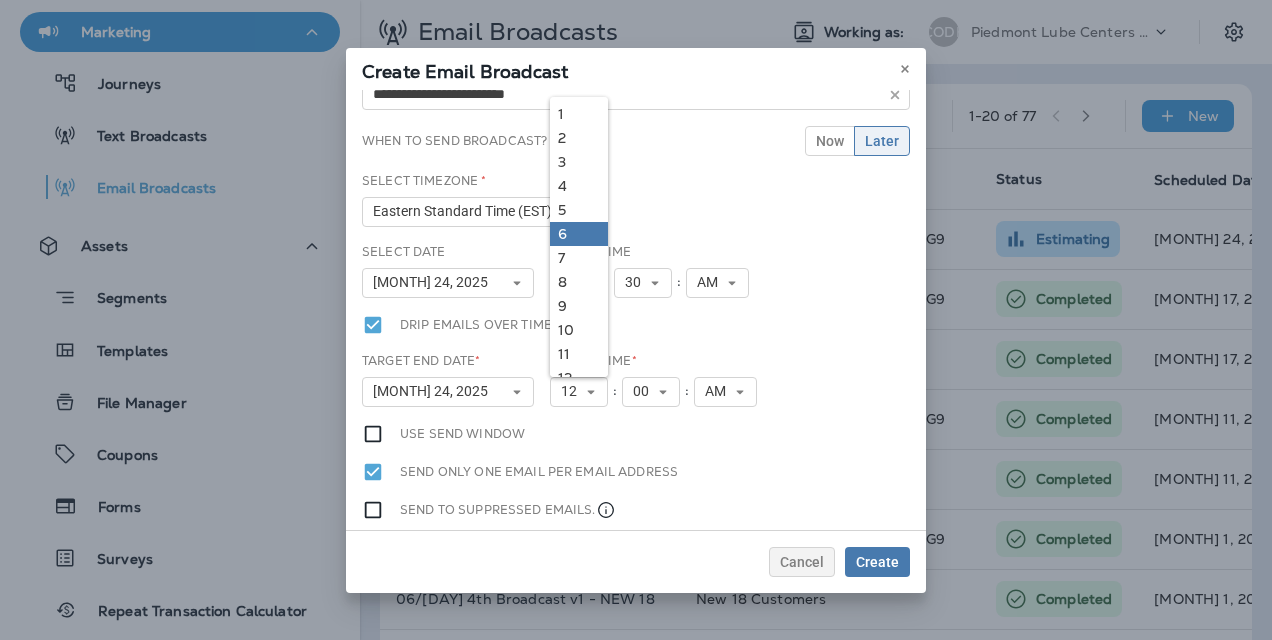 click on "6" at bounding box center (579, 234) 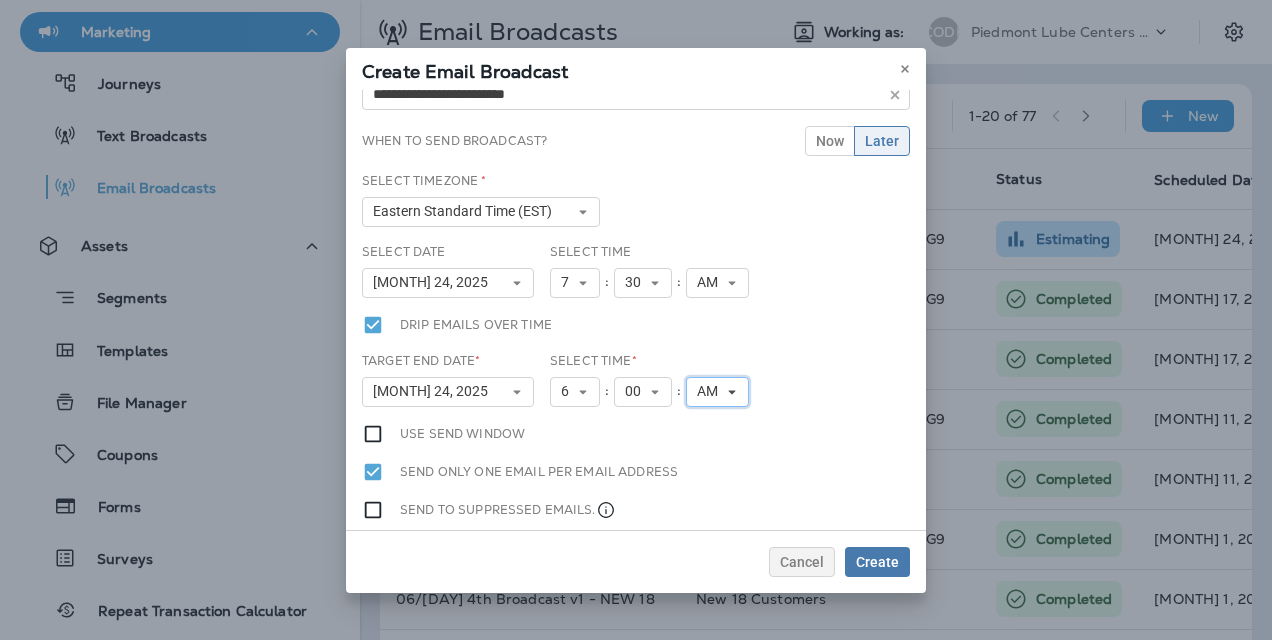 click on "AM" at bounding box center (711, 391) 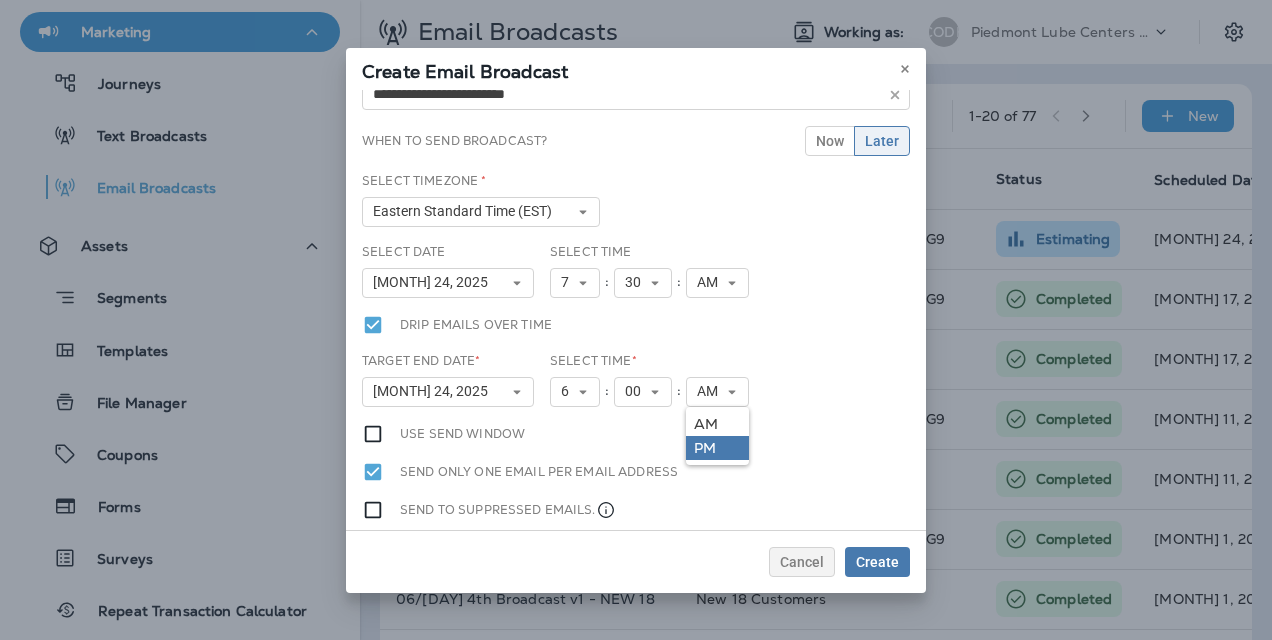 click on "PM" at bounding box center (717, 448) 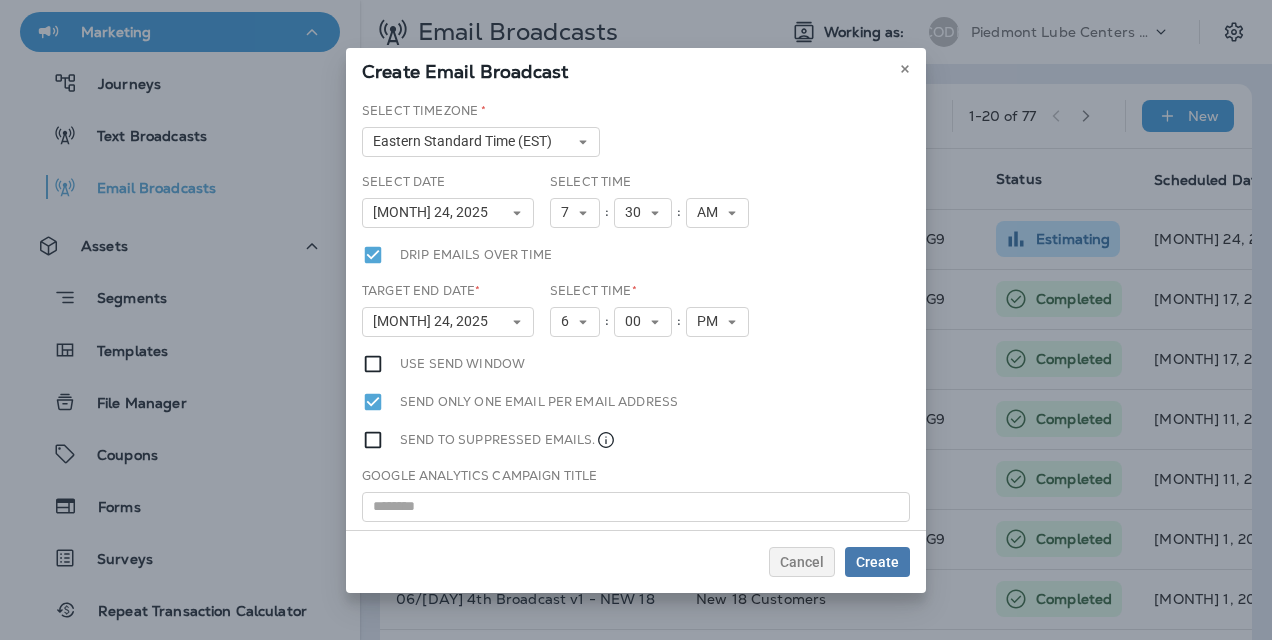 scroll, scrollTop: 246, scrollLeft: 0, axis: vertical 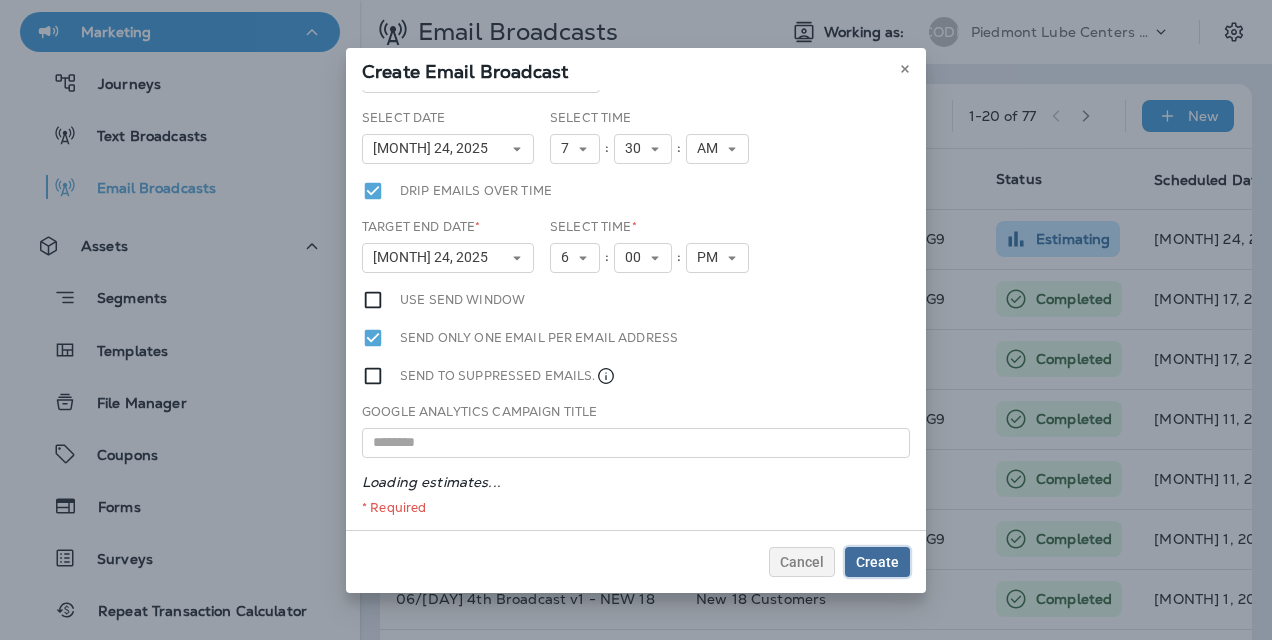 click on "Create" at bounding box center (877, 562) 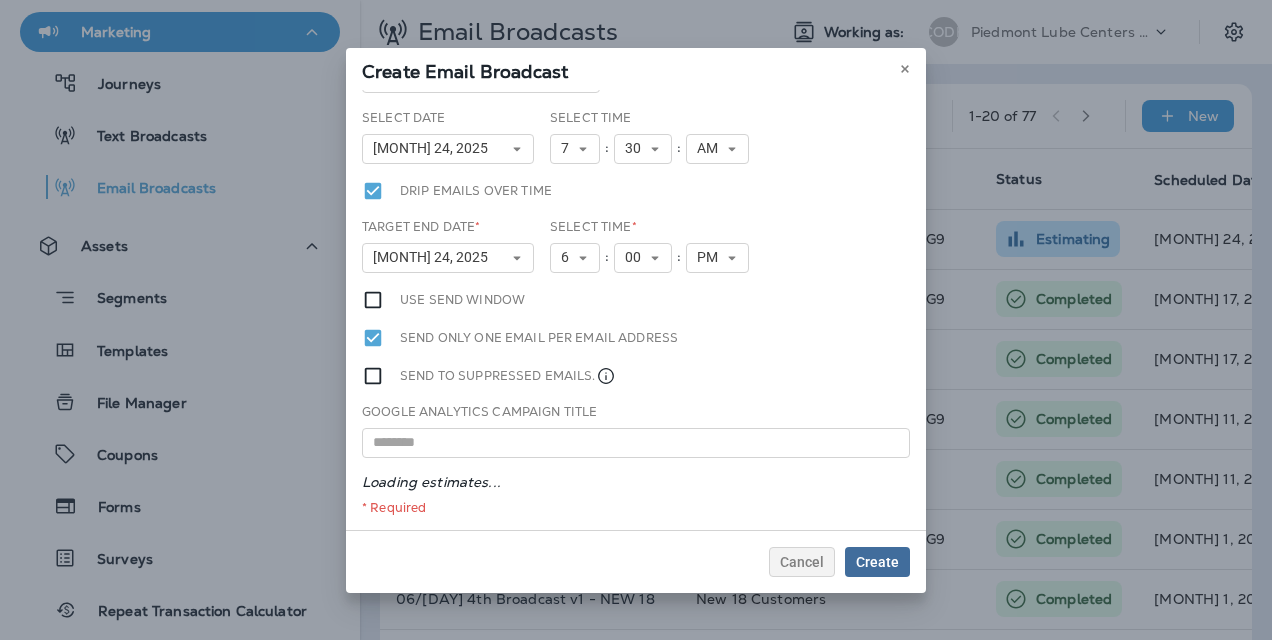 scroll, scrollTop: 149, scrollLeft: 0, axis: vertical 